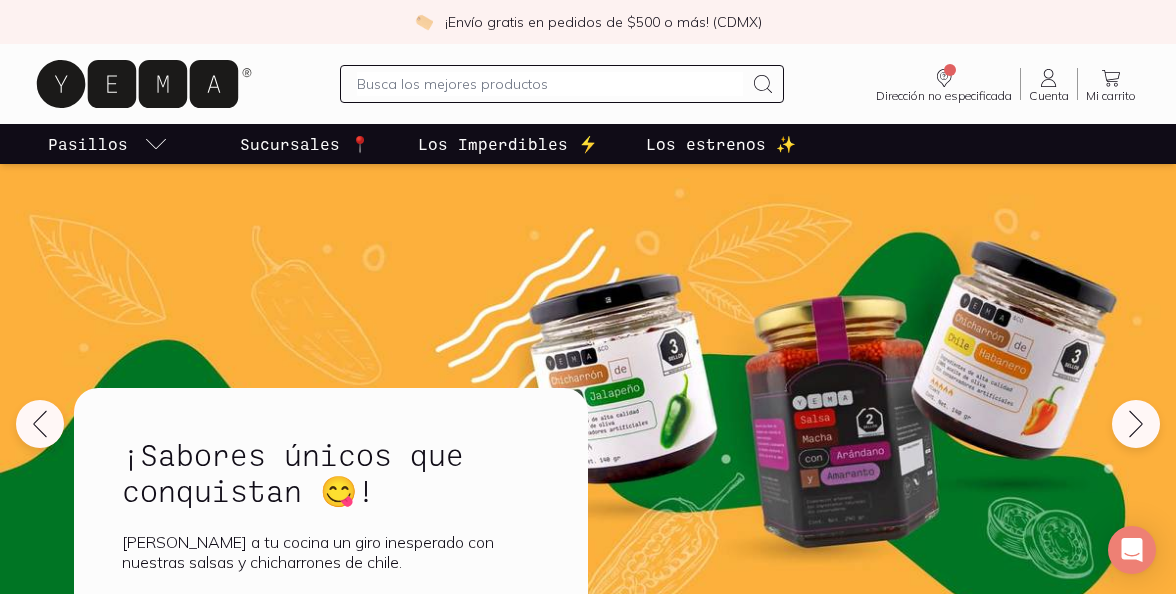 scroll, scrollTop: 0, scrollLeft: 0, axis: both 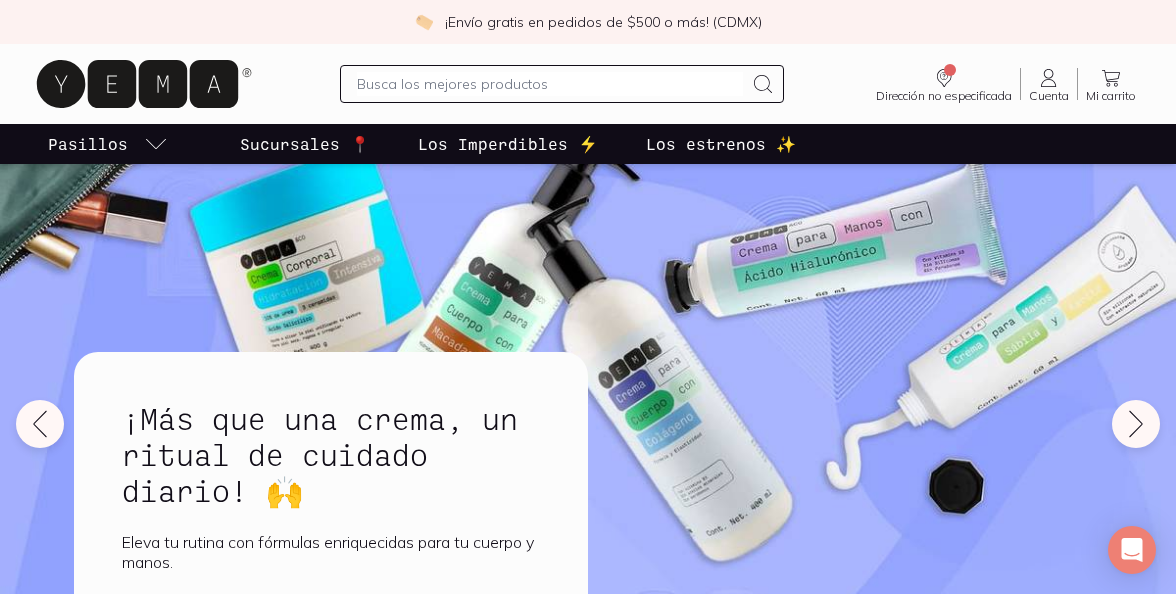 click at bounding box center [550, 84] 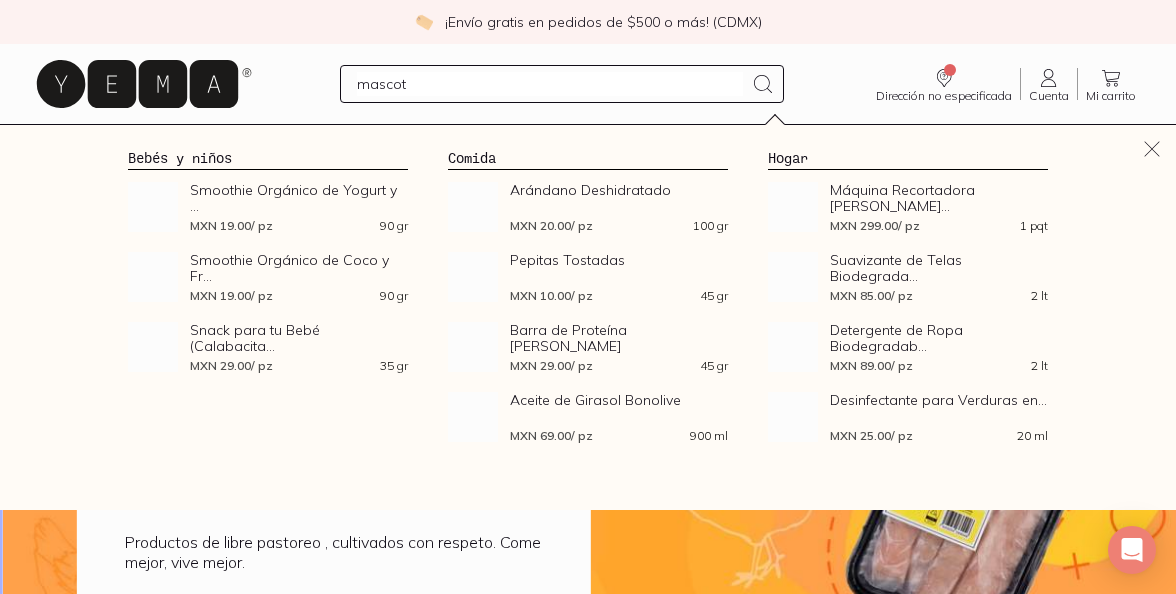 type on "mascota" 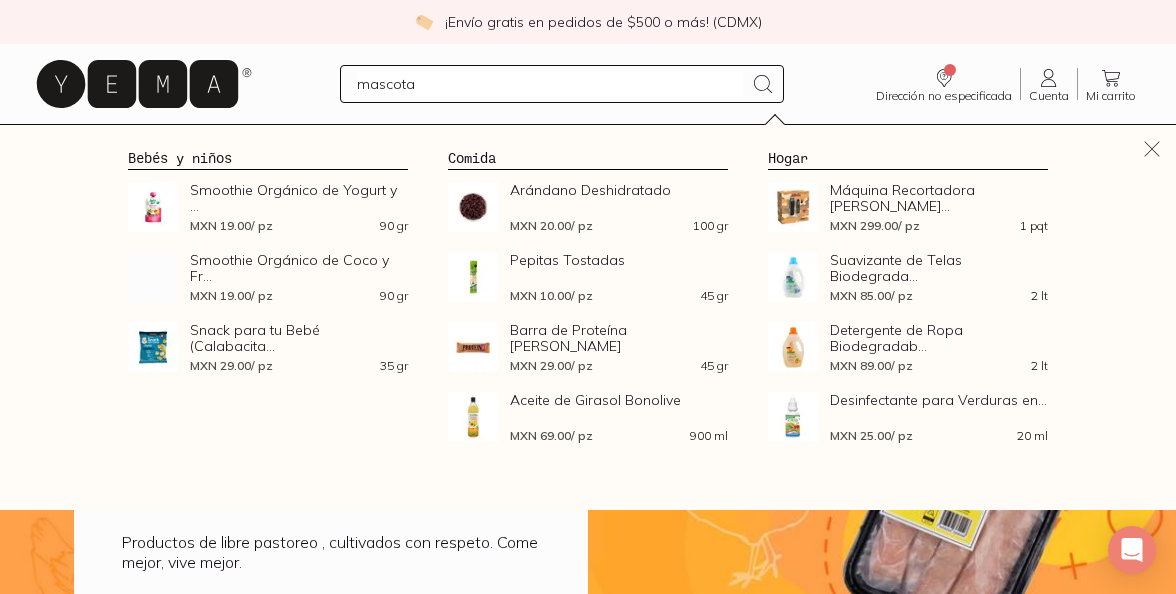 type 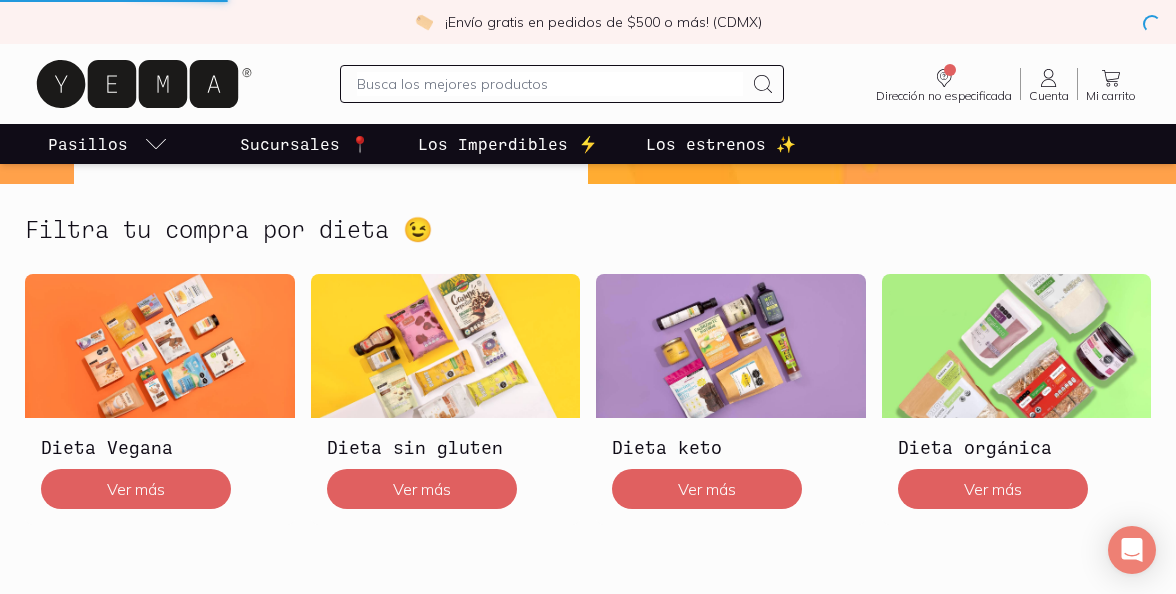 scroll, scrollTop: 502, scrollLeft: 0, axis: vertical 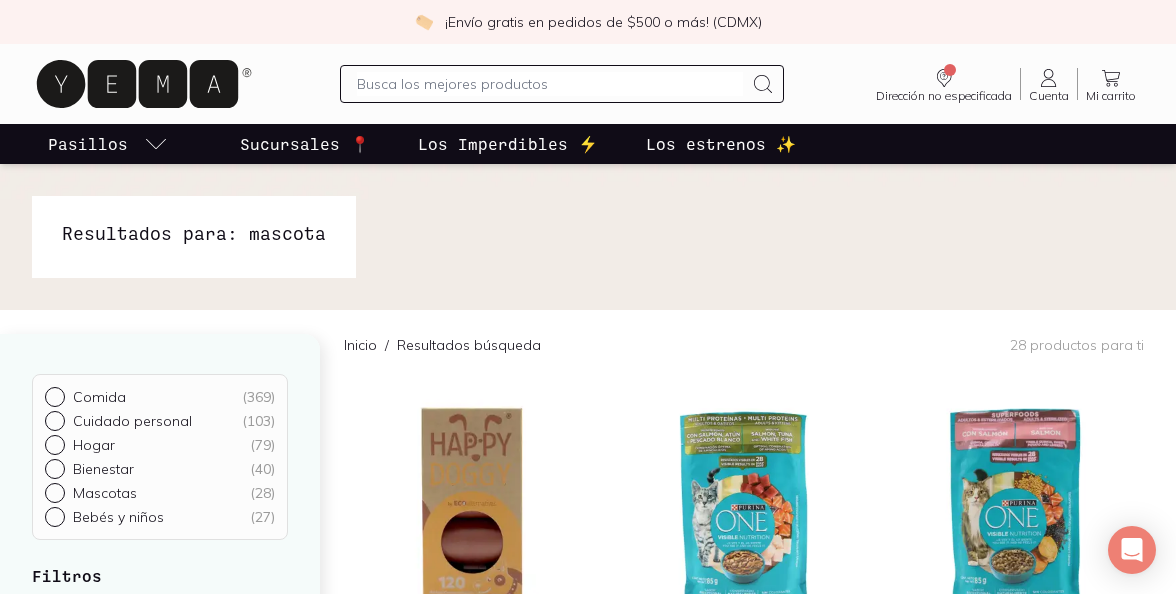 click at bounding box center [550, 84] 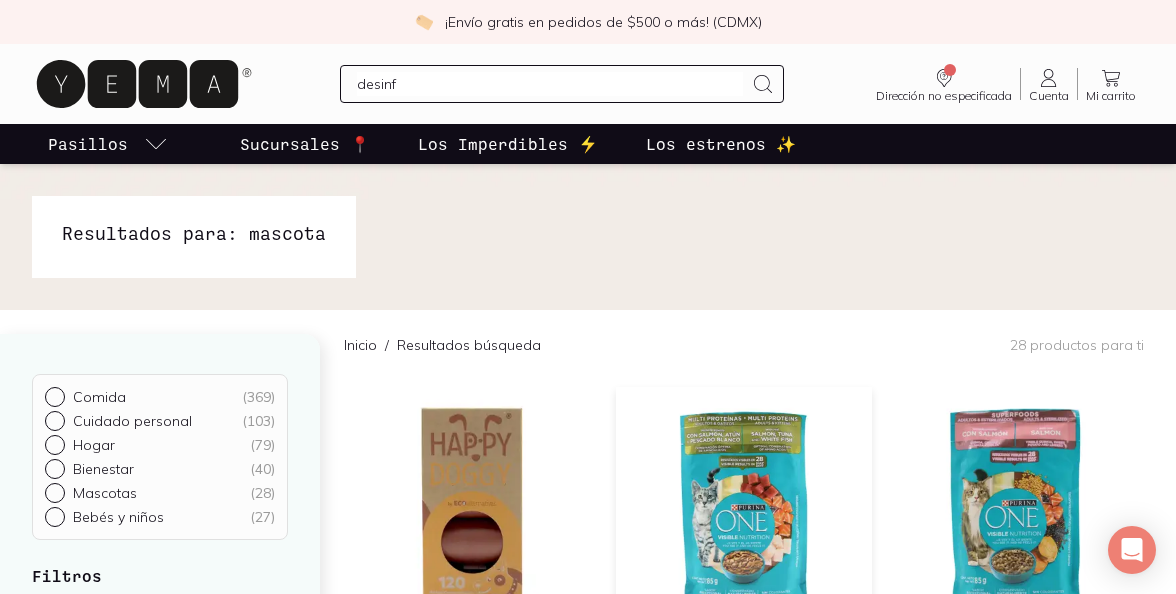 scroll, scrollTop: 214, scrollLeft: 0, axis: vertical 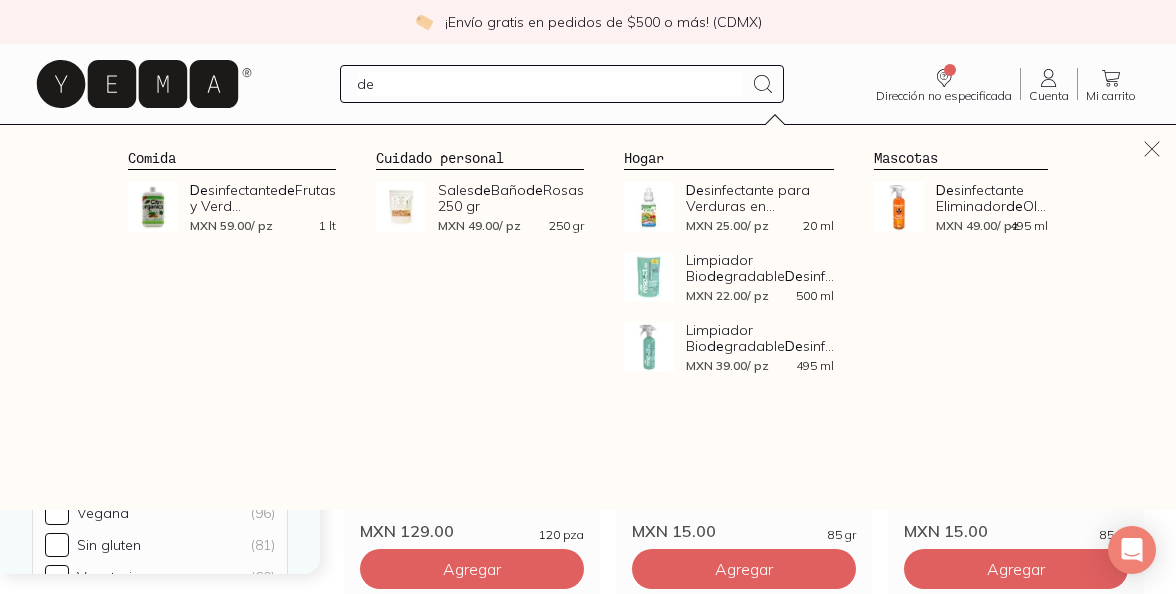 type on "d" 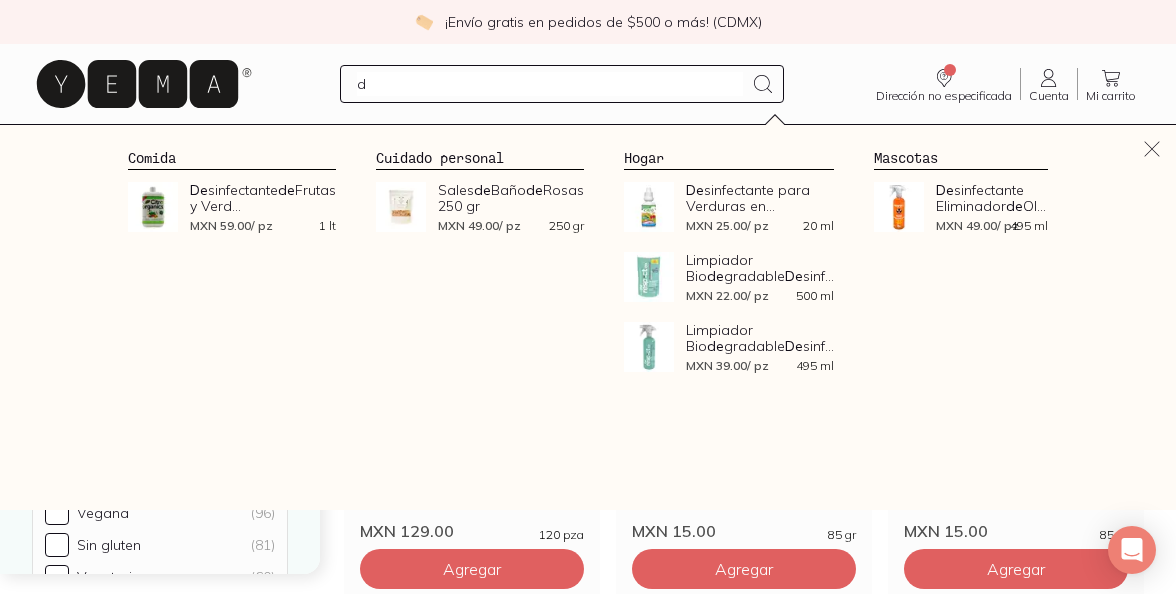 type 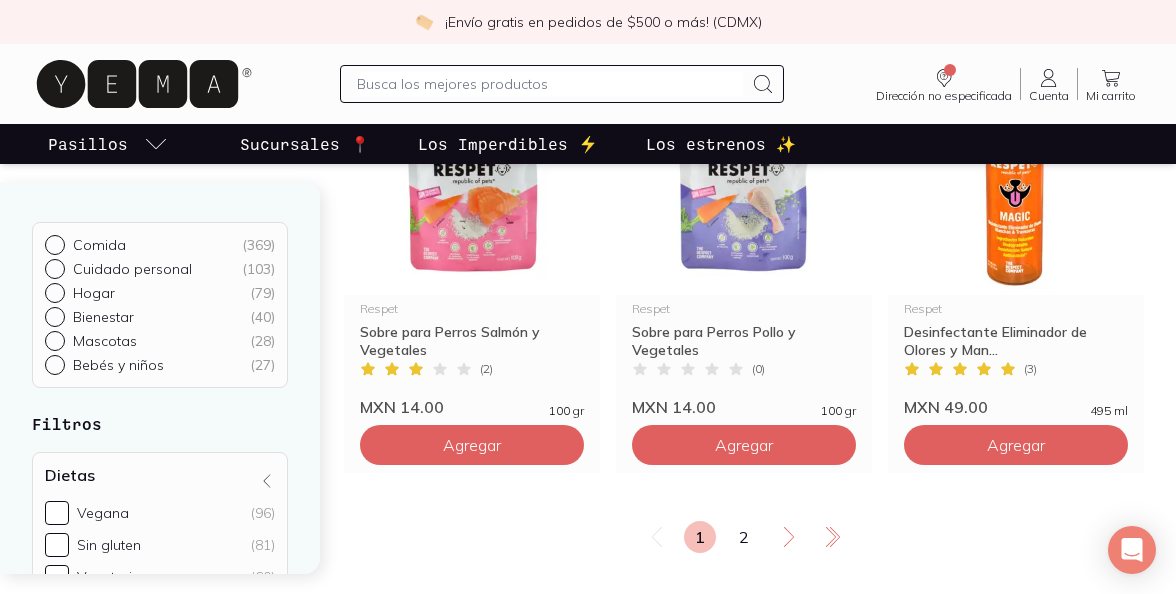 scroll, scrollTop: 3401, scrollLeft: 0, axis: vertical 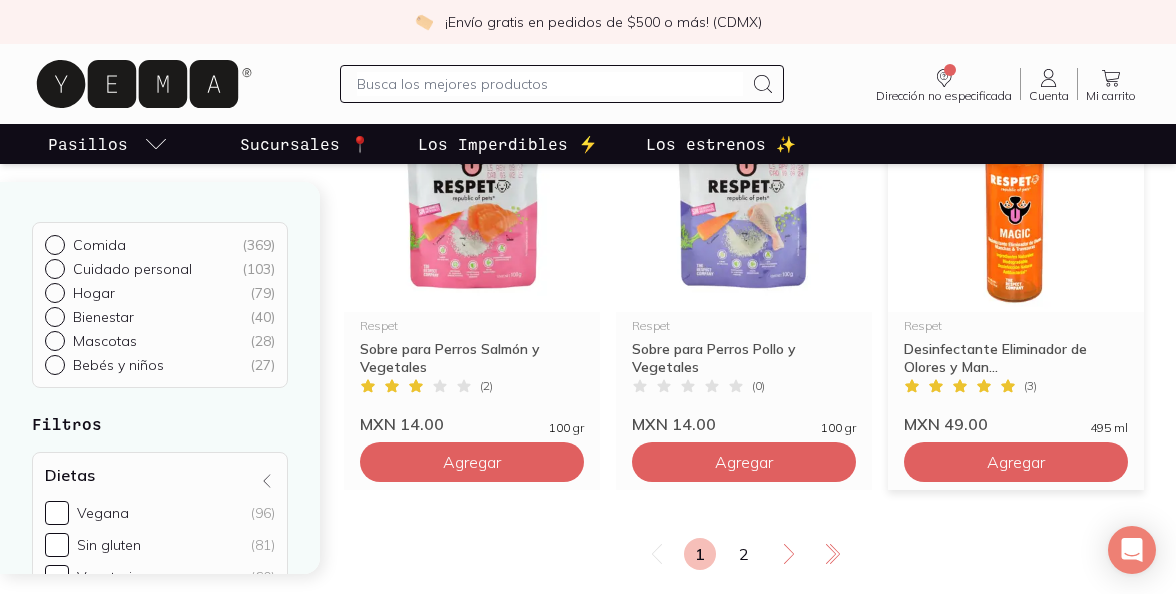 click at bounding box center [1016, 189] 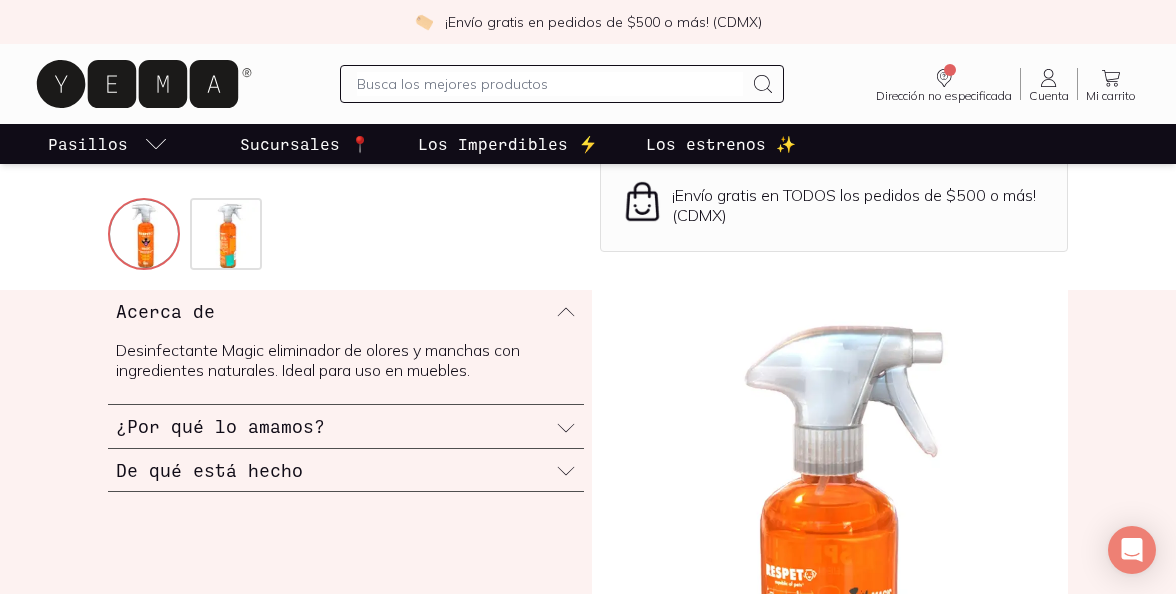 scroll, scrollTop: 548, scrollLeft: 0, axis: vertical 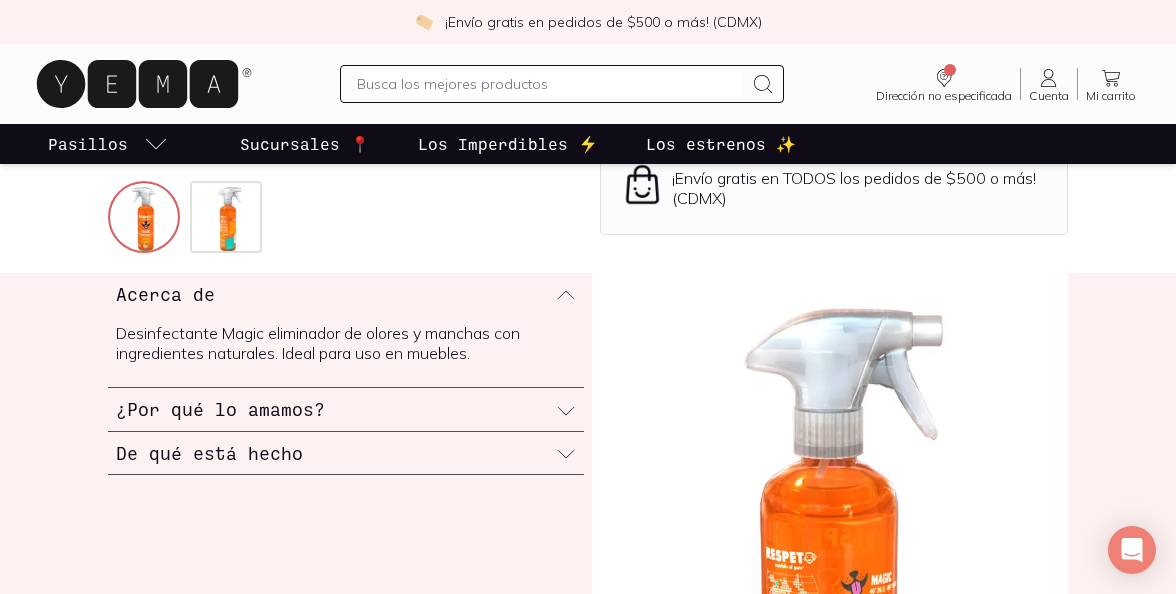 click on "De qué está hecho" at bounding box center [346, 453] 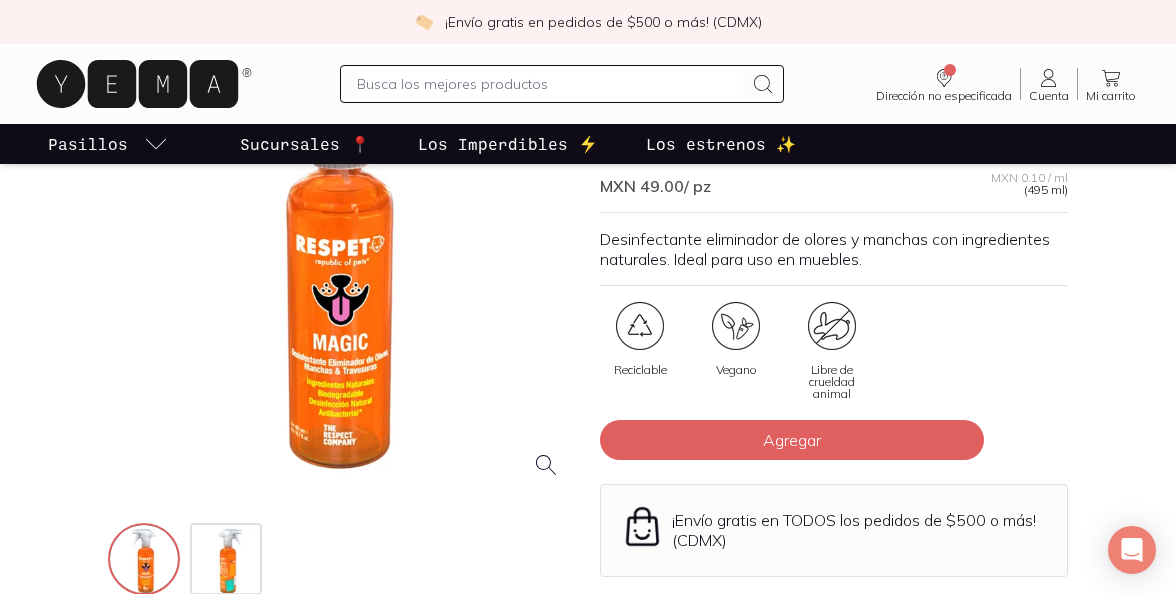 scroll, scrollTop: 207, scrollLeft: 0, axis: vertical 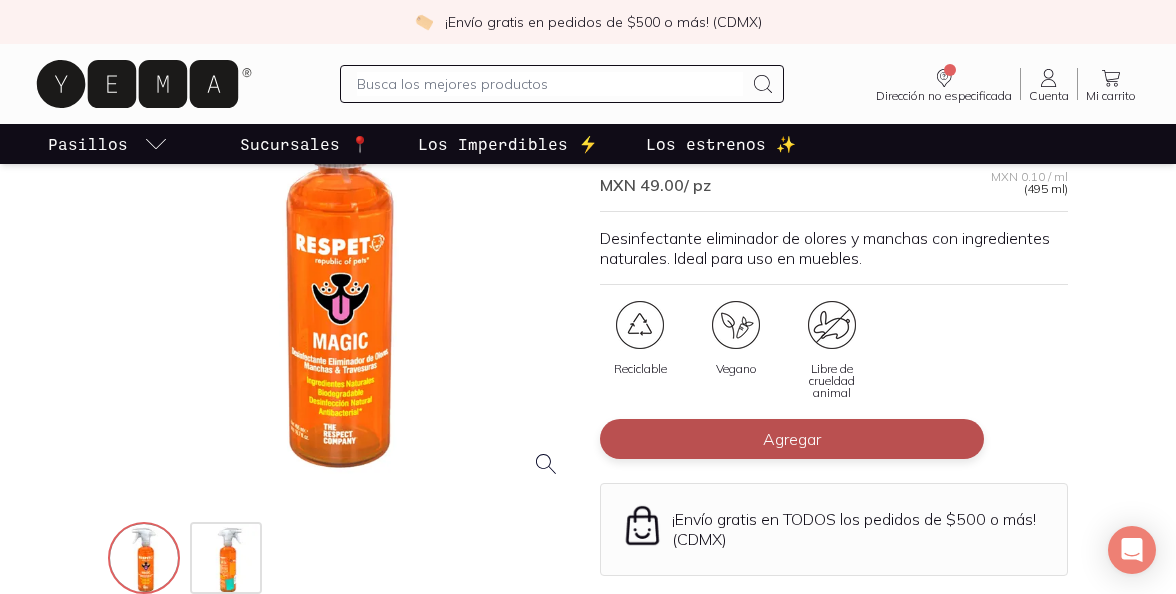 click on "Agregar" at bounding box center (792, 439) 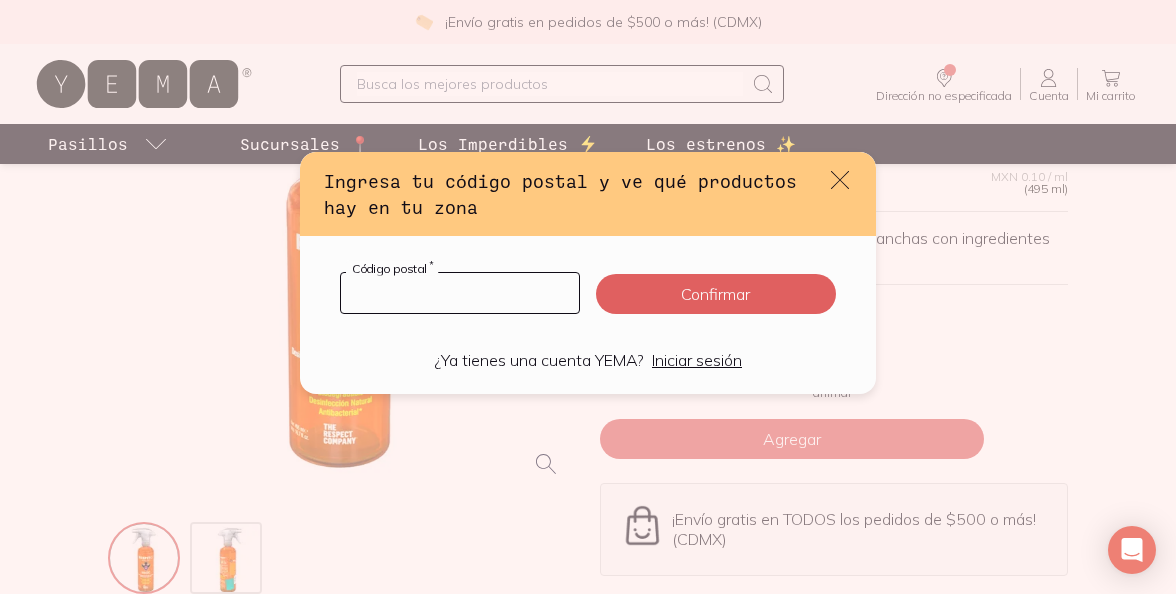 click at bounding box center (460, 293) 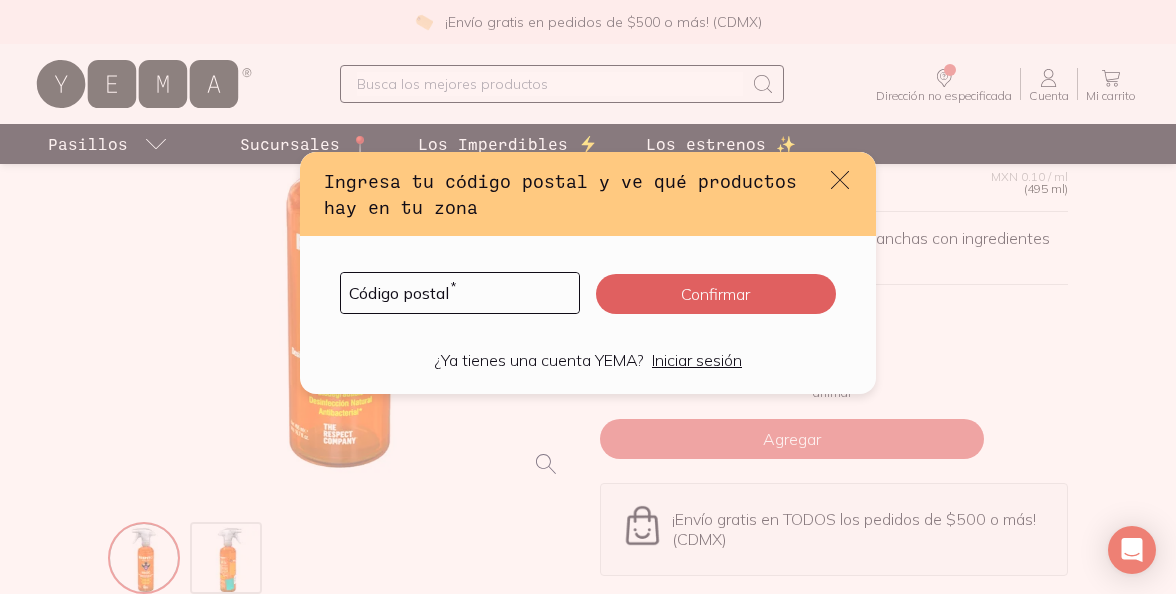 click on "Iniciar sesión" at bounding box center (697, 360) 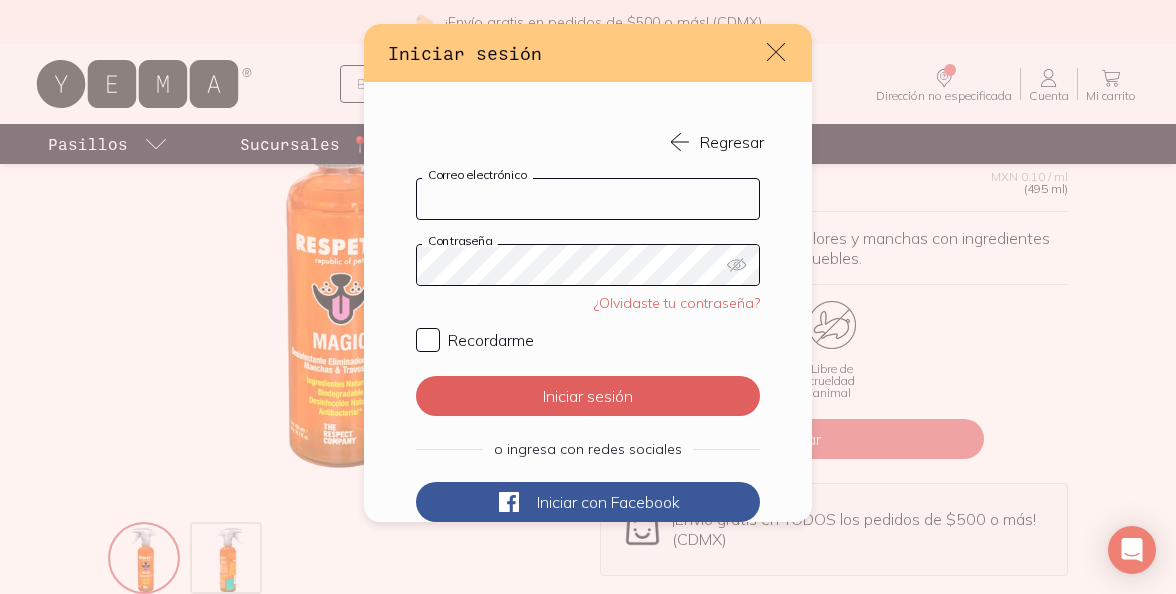 click on "Correo electrónico" at bounding box center [588, 199] 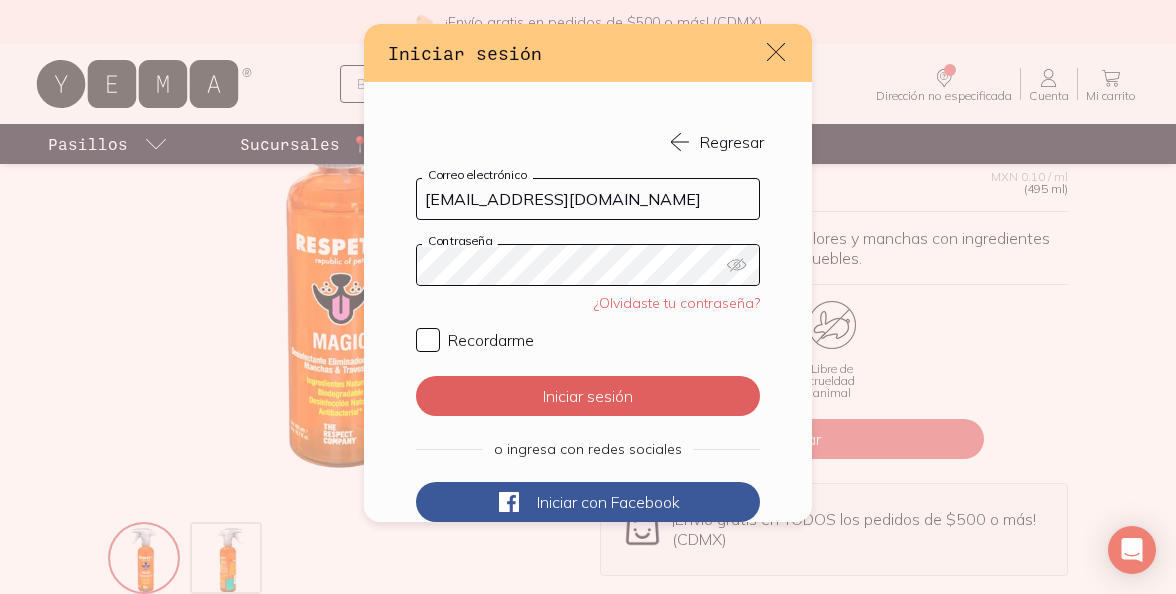 click on "Iniciar sesión" at bounding box center (588, 396) 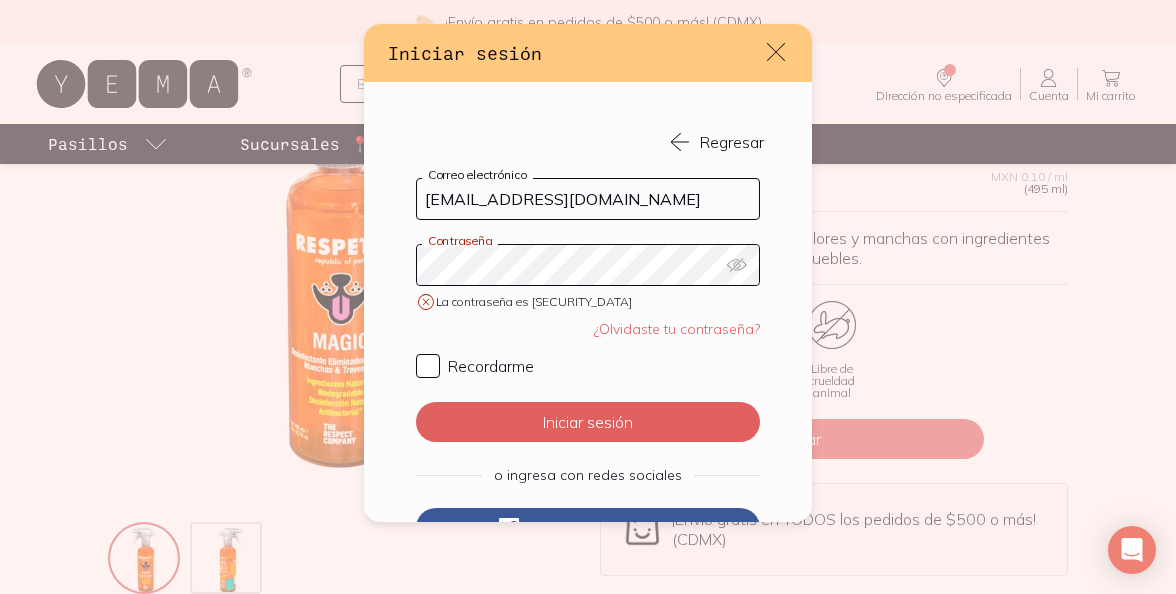 click on "[EMAIL_ADDRESS][DOMAIN_NAME] Correo electrónico Contraseña La contraseña es [SECURITY_DATA] ¿Olvidaste tu contraseña? Recordarme Iniciar sesión o ingresa con redes sociales Iniciar con Facebook Iniciar con Google" at bounding box center (588, 389) 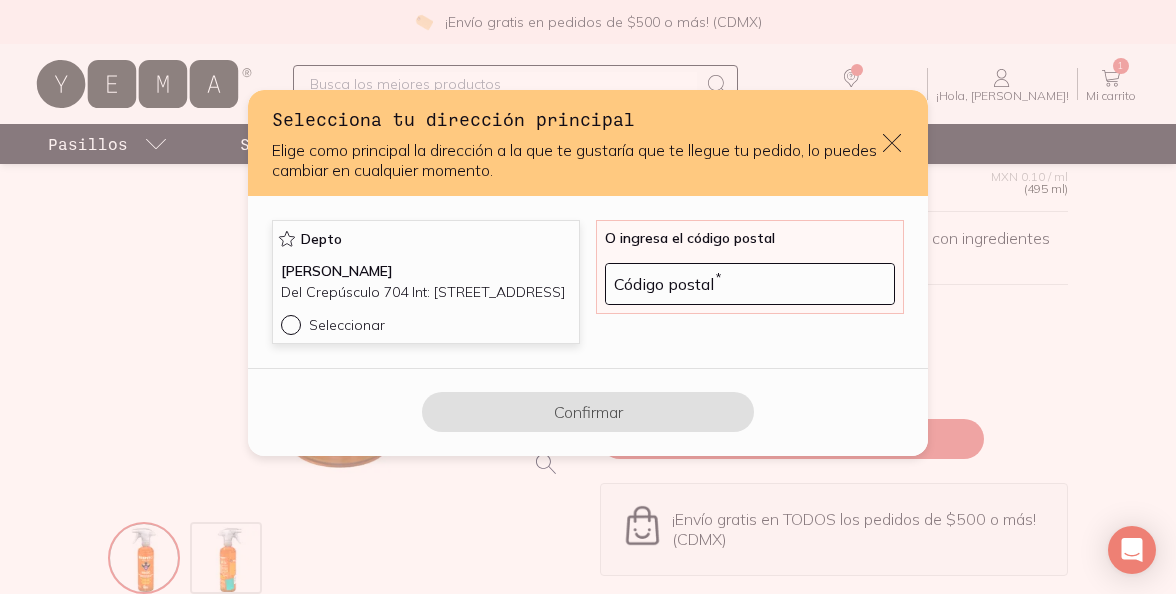 click on "Seleccionar" at bounding box center [289, 323] 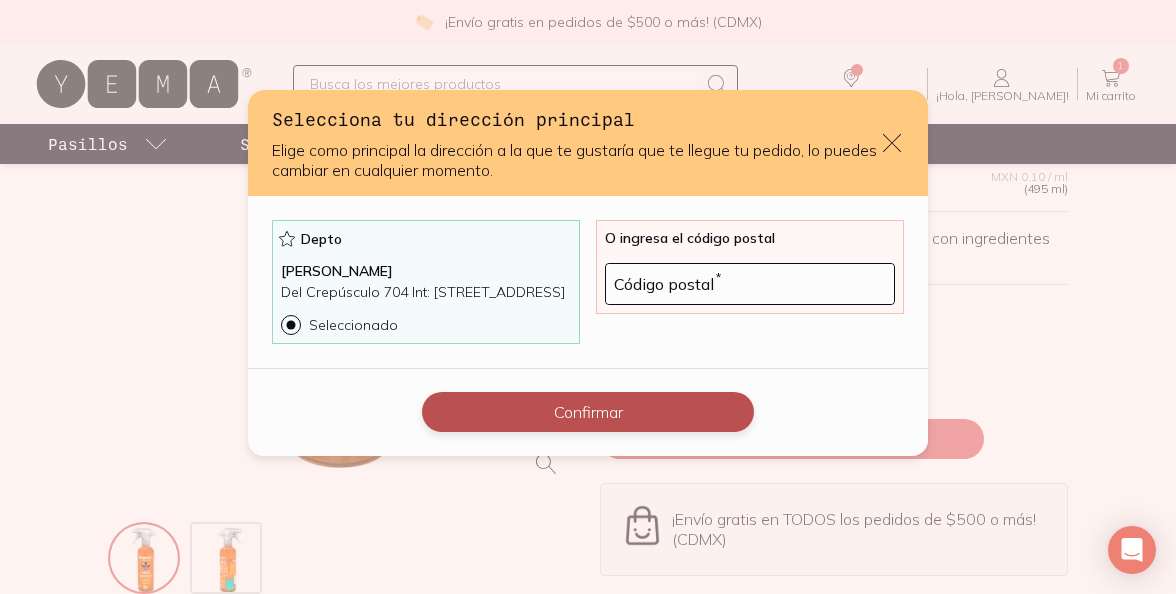 click on "Confirmar" at bounding box center (588, 412) 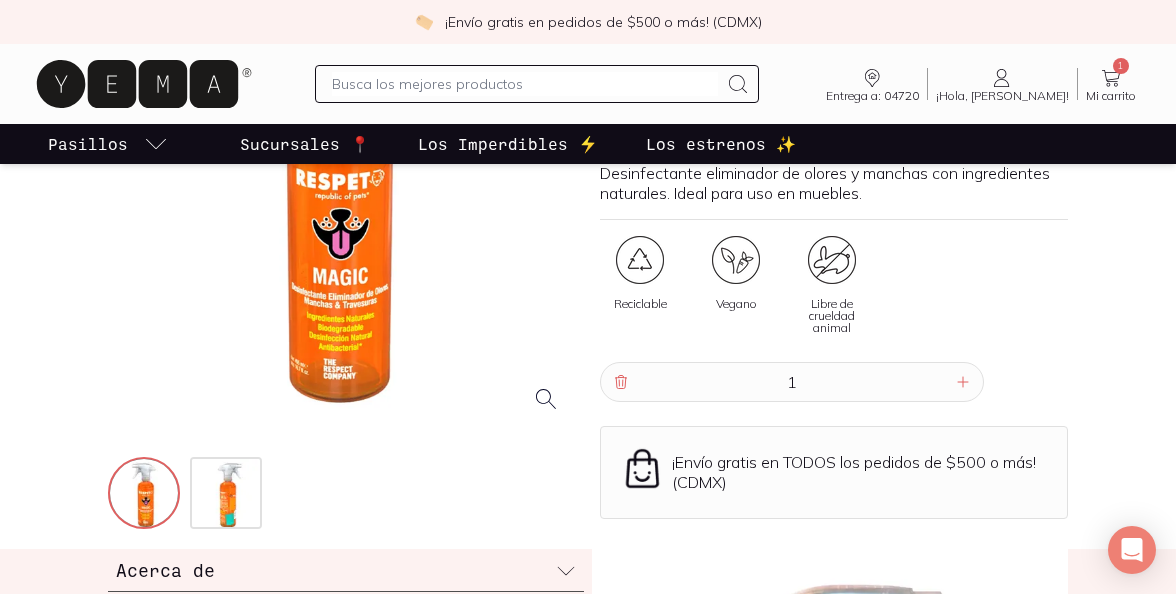 scroll, scrollTop: 271, scrollLeft: 0, axis: vertical 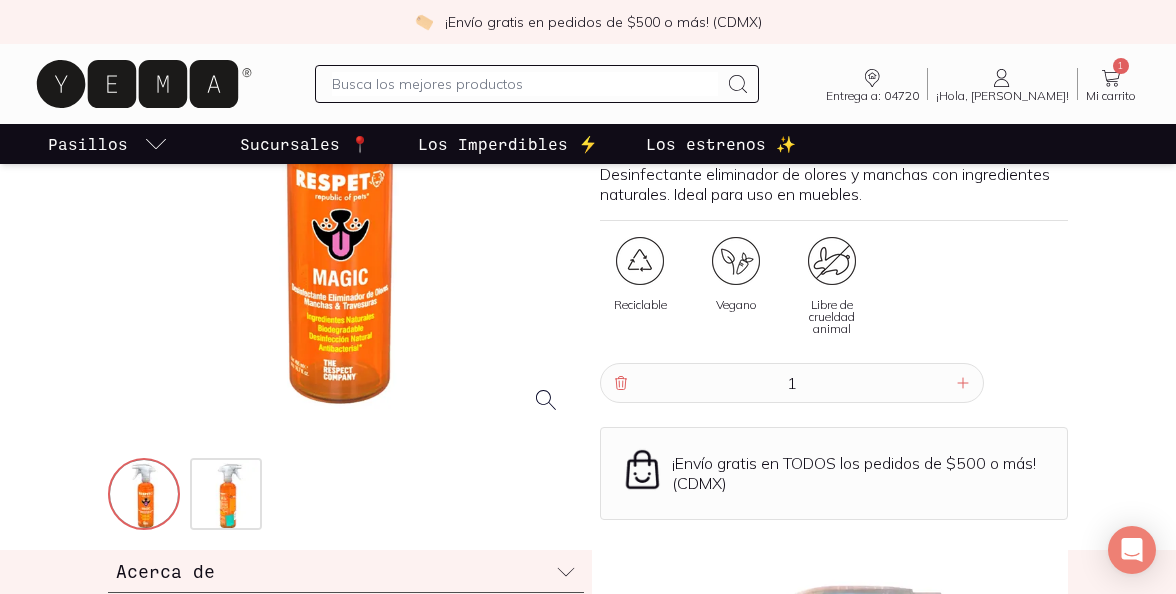 click at bounding box center (525, 84) 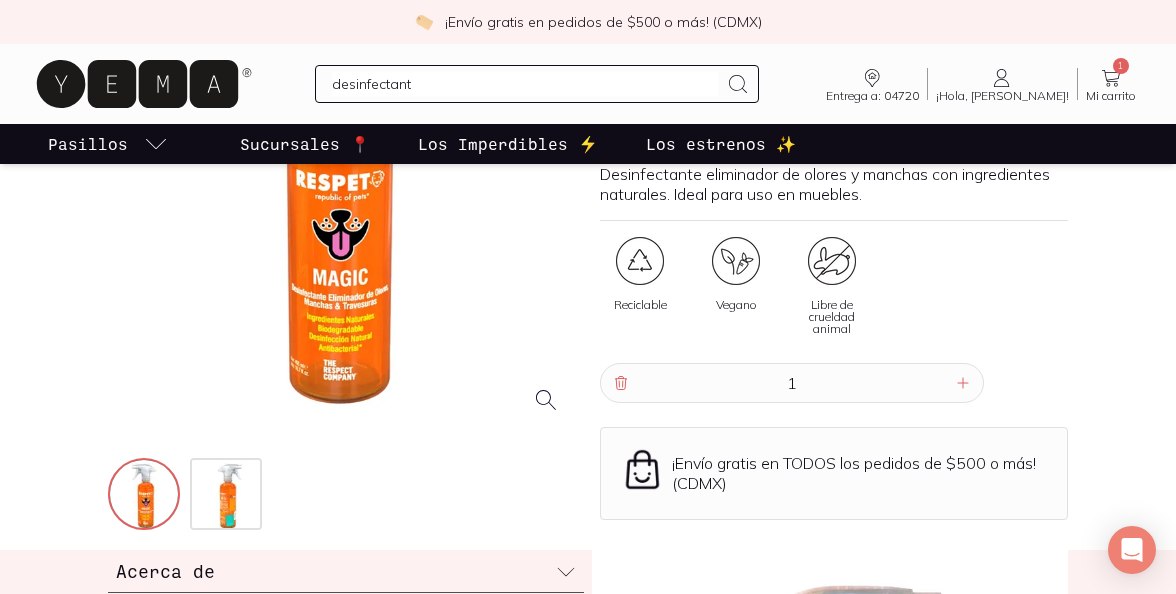 type on "desinfectante" 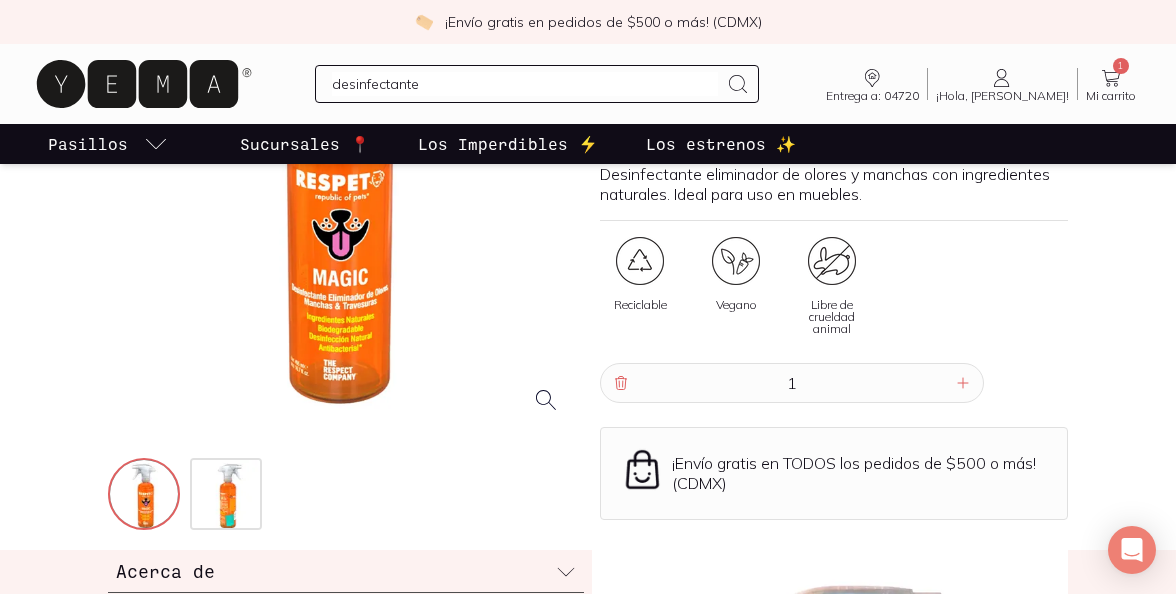 type 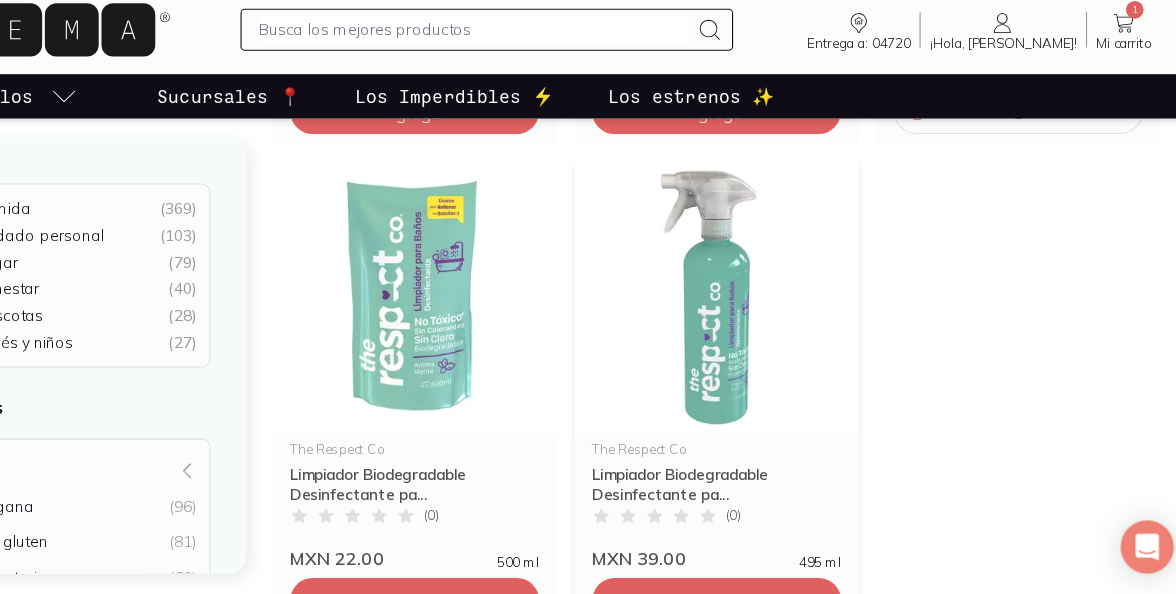 scroll, scrollTop: 621, scrollLeft: 0, axis: vertical 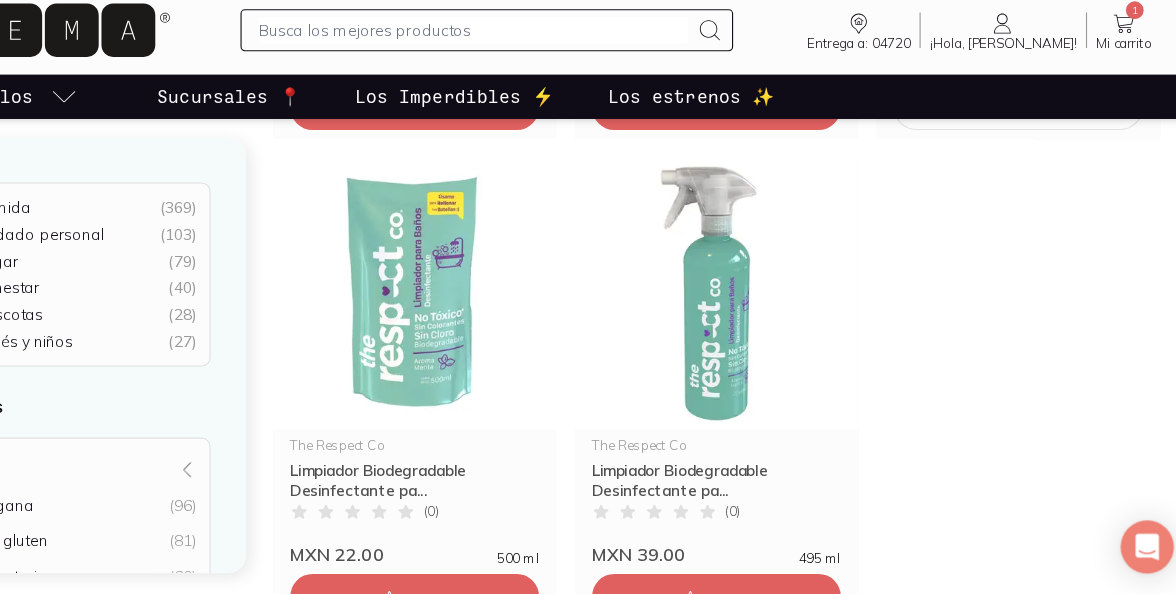 click at bounding box center [525, 84] 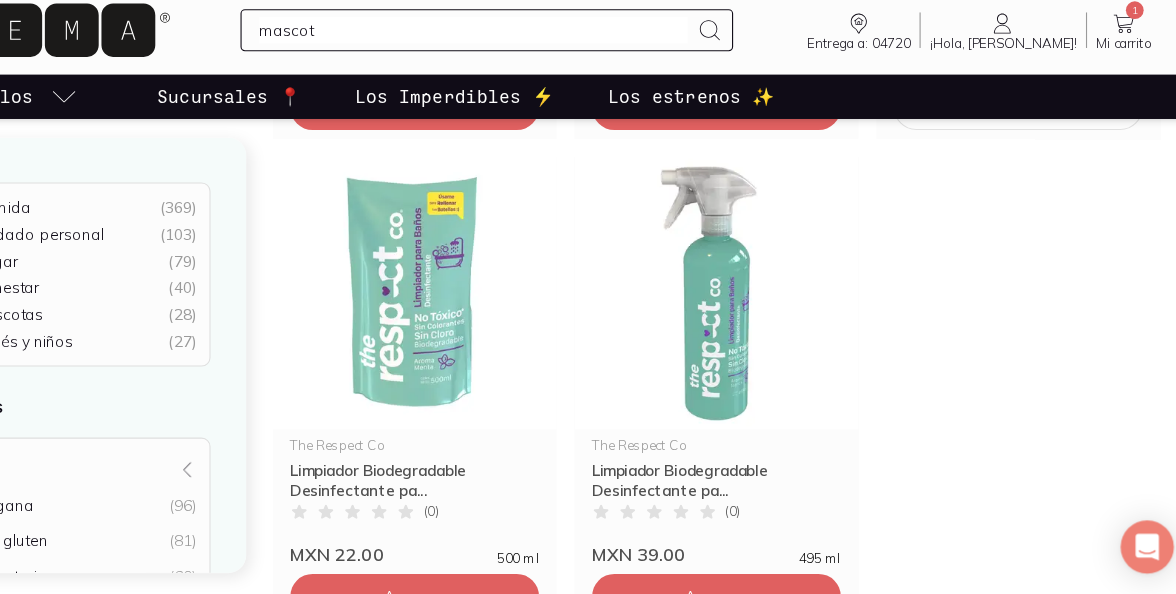 type on "mascota" 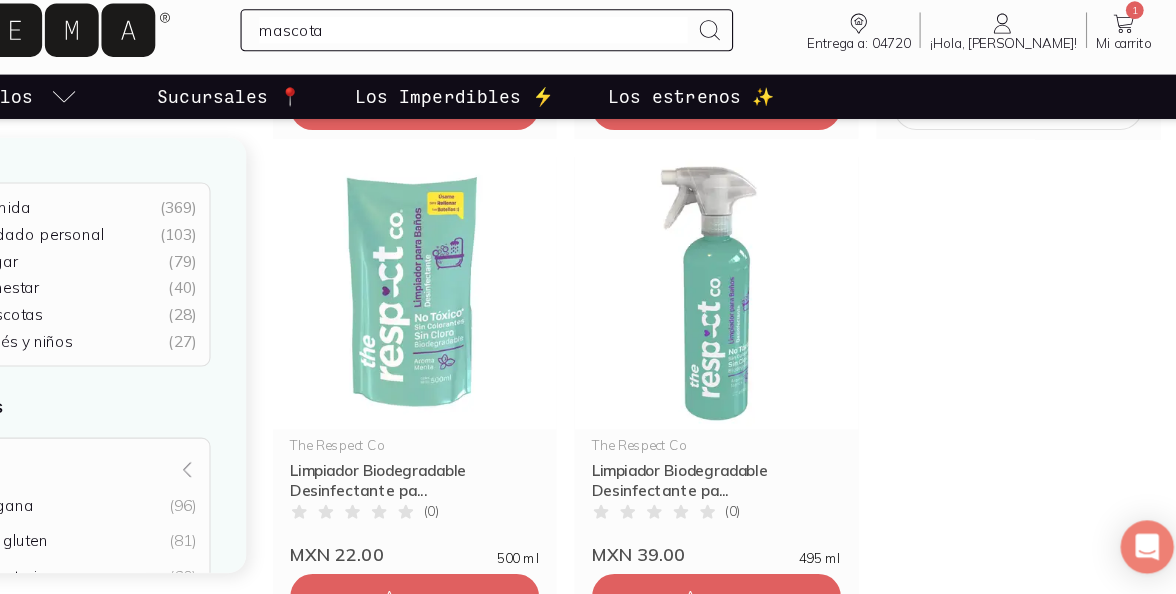 type 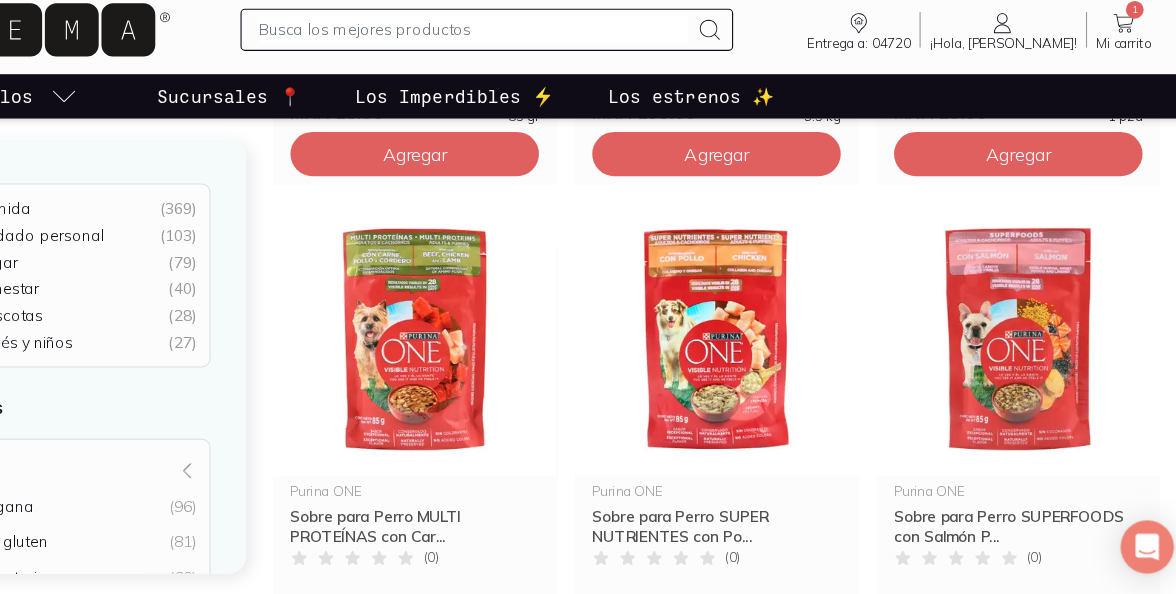 scroll, scrollTop: 673, scrollLeft: 0, axis: vertical 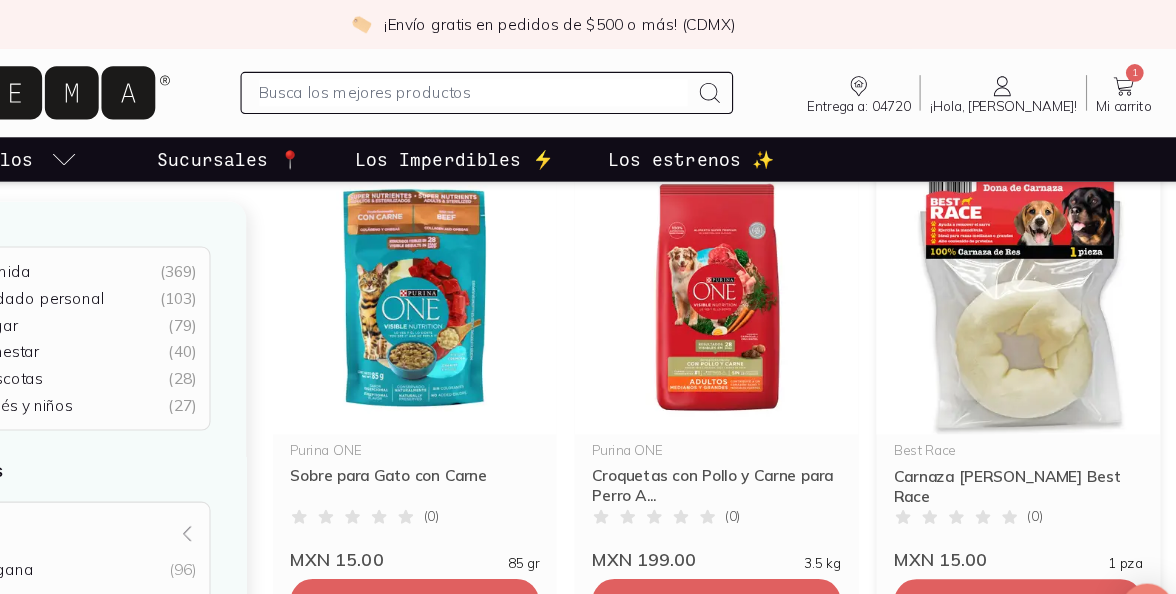 click at bounding box center (1016, 269) 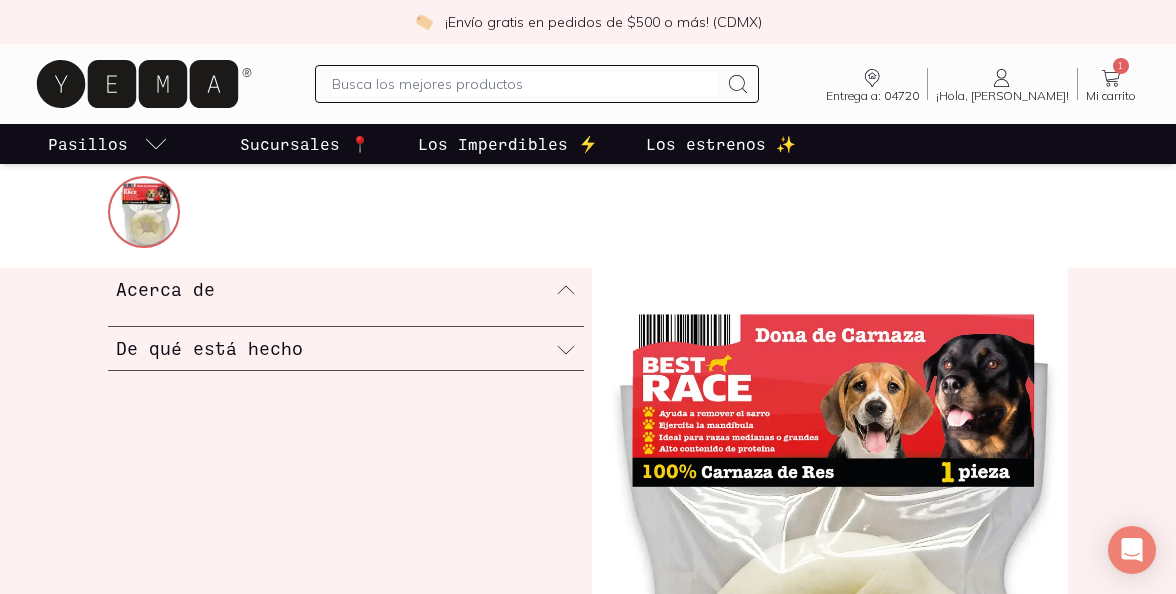 scroll, scrollTop: 542, scrollLeft: 0, axis: vertical 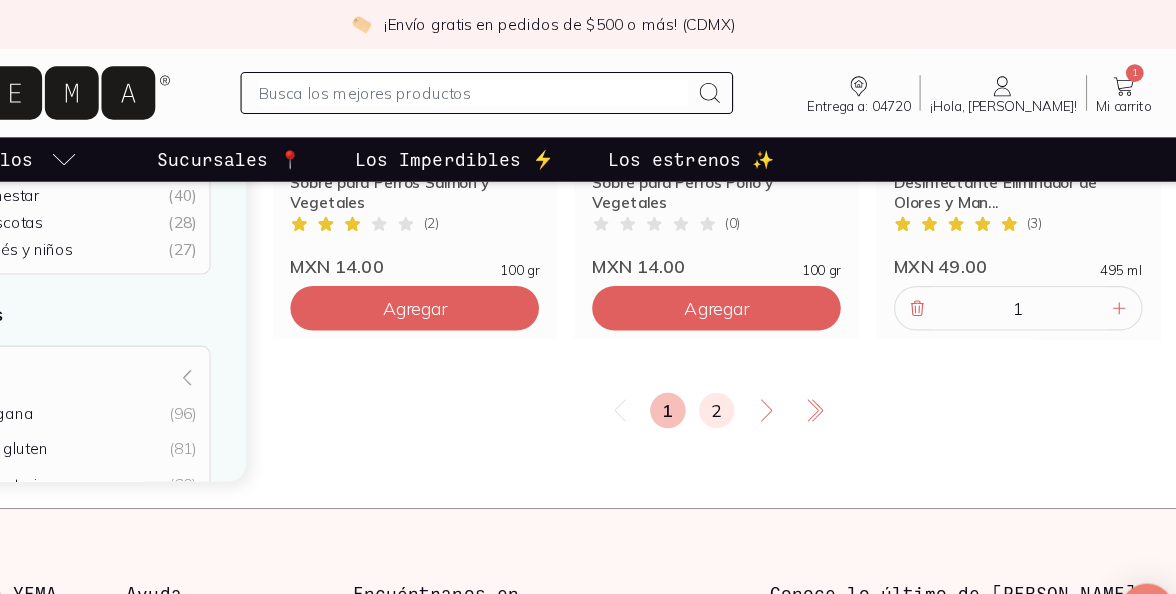 click on "2" at bounding box center [744, 370] 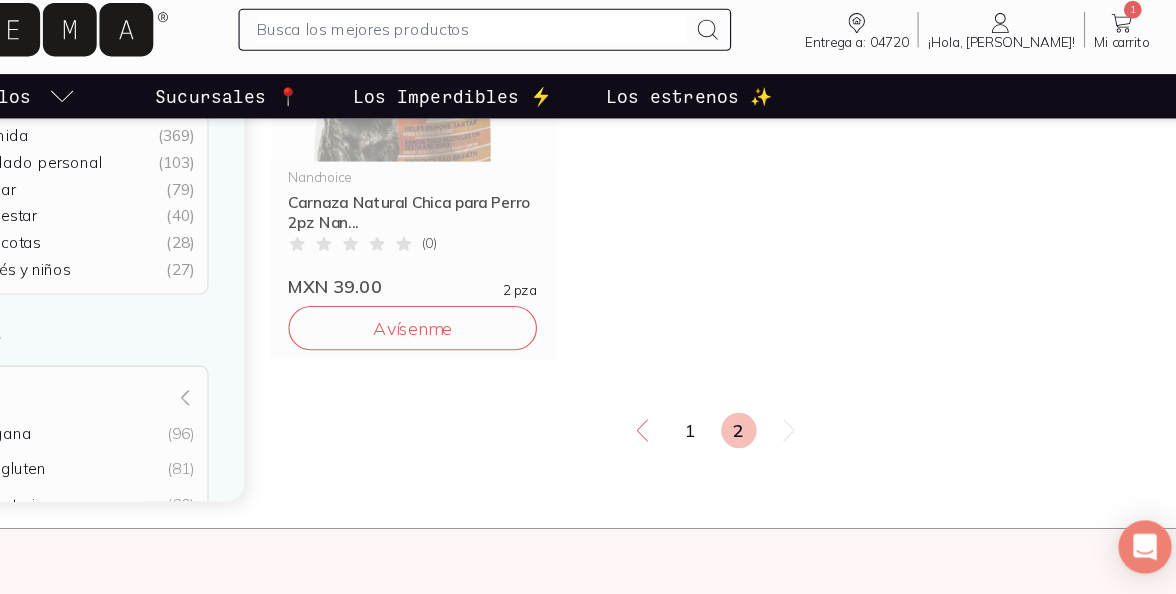scroll, scrollTop: 878, scrollLeft: 0, axis: vertical 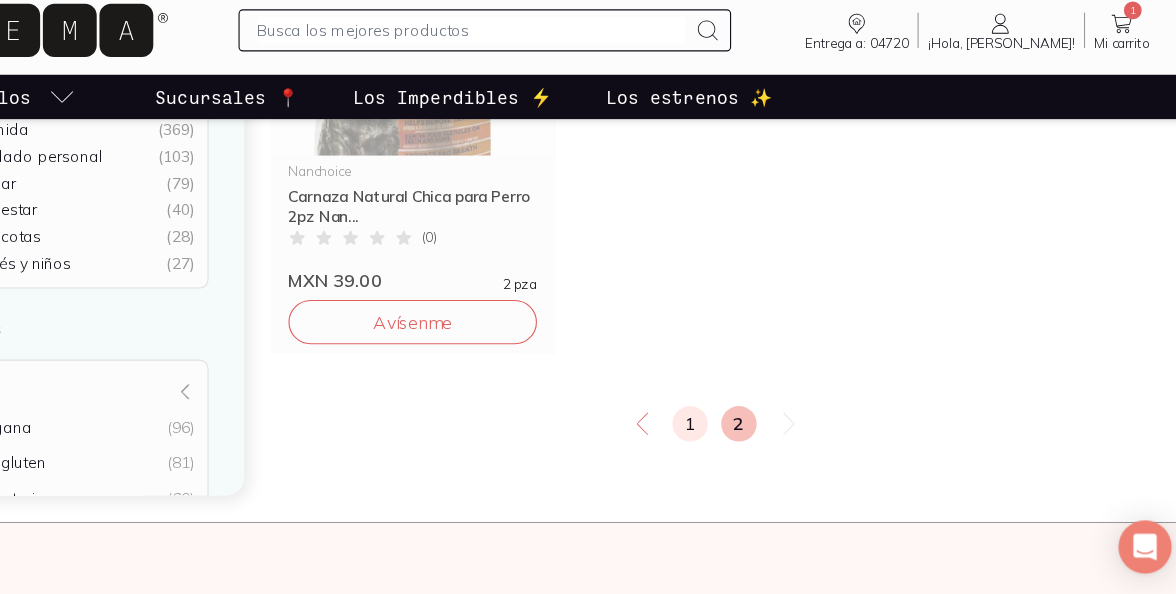 click on "1" at bounding box center [722, 439] 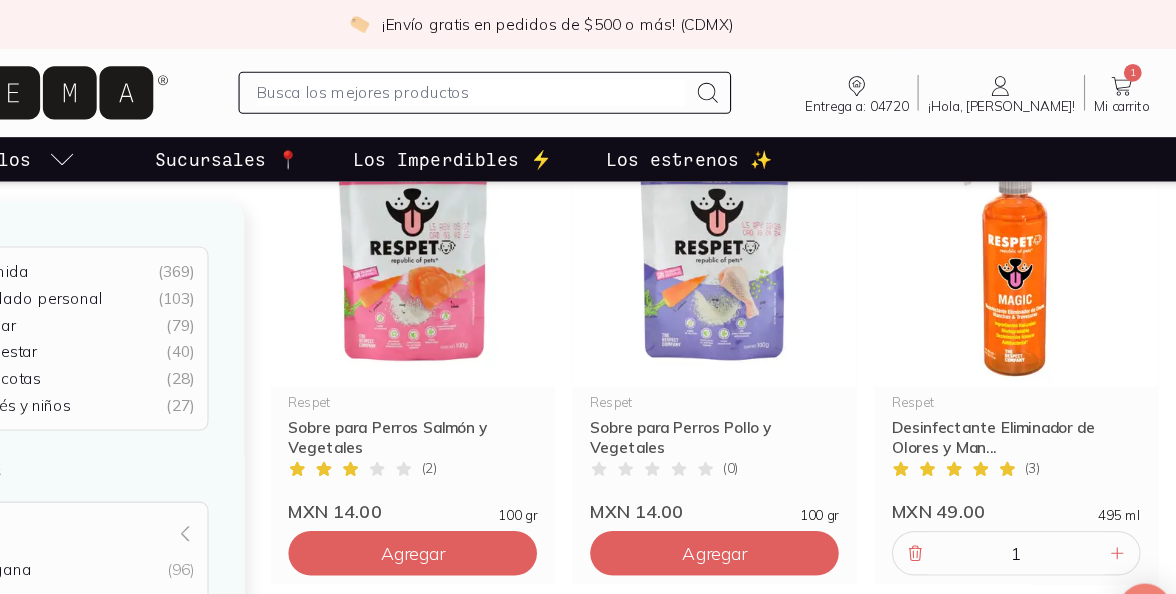 scroll, scrollTop: 3351, scrollLeft: 0, axis: vertical 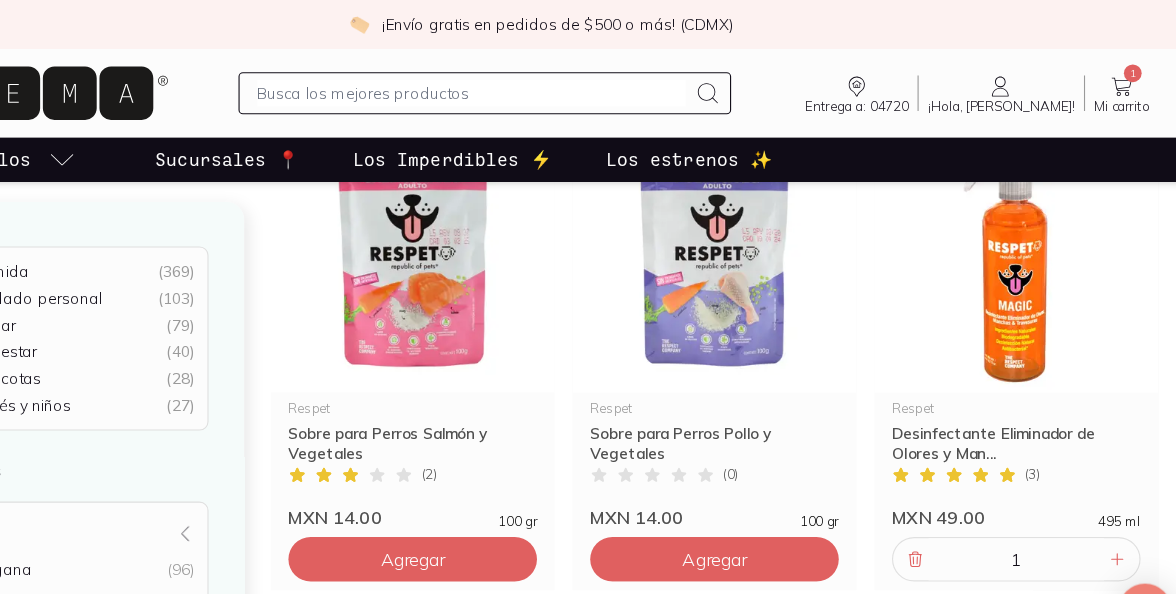 click at bounding box center (525, 84) 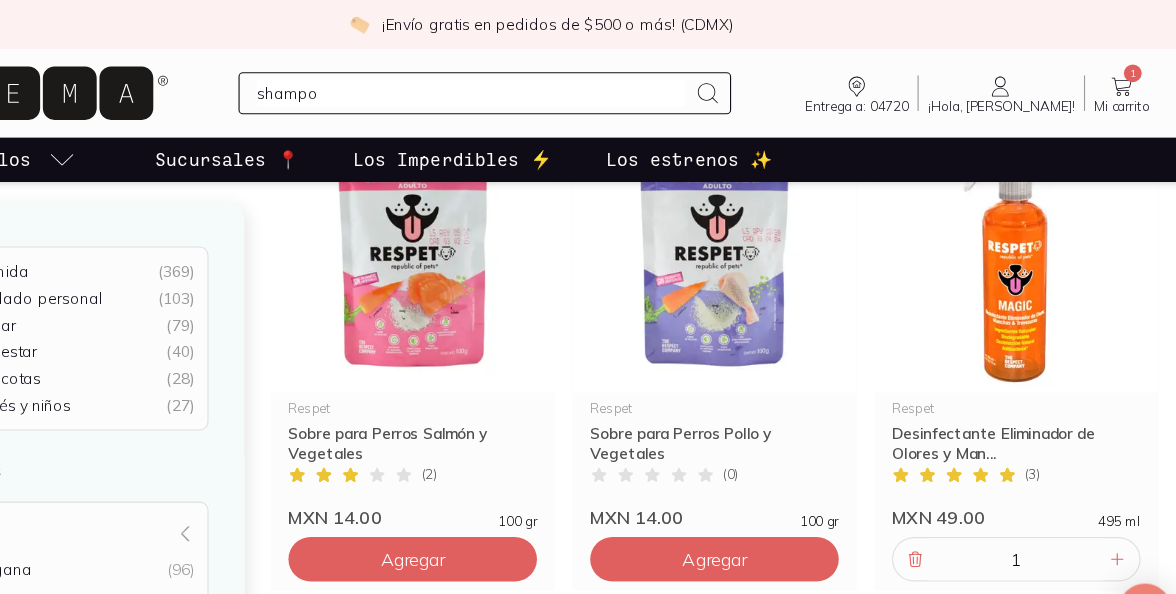 type on "shampoo" 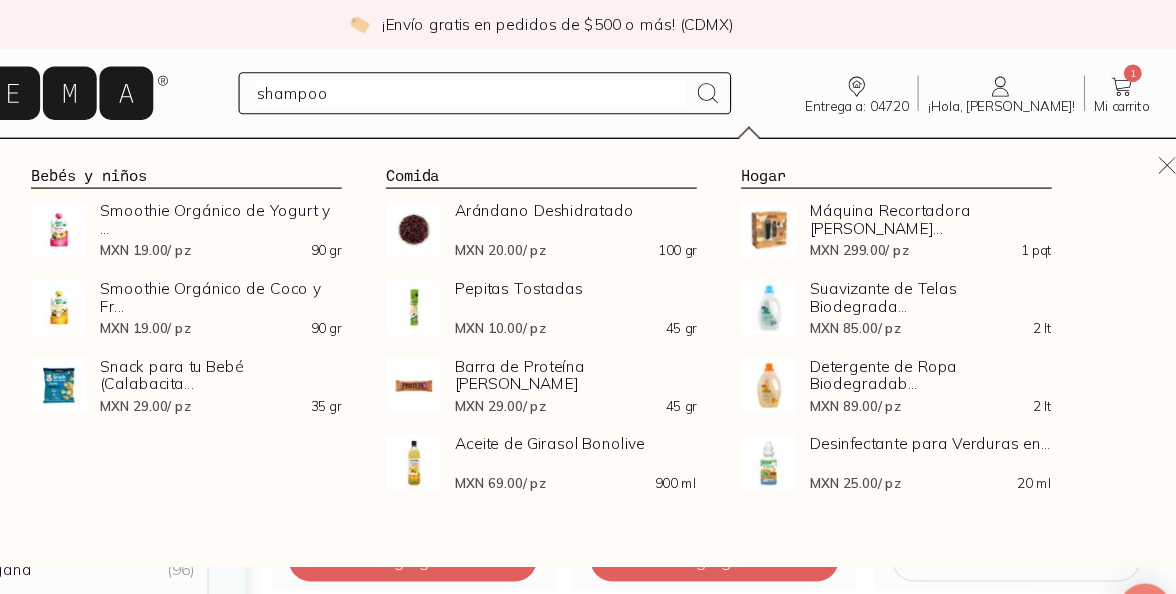 type 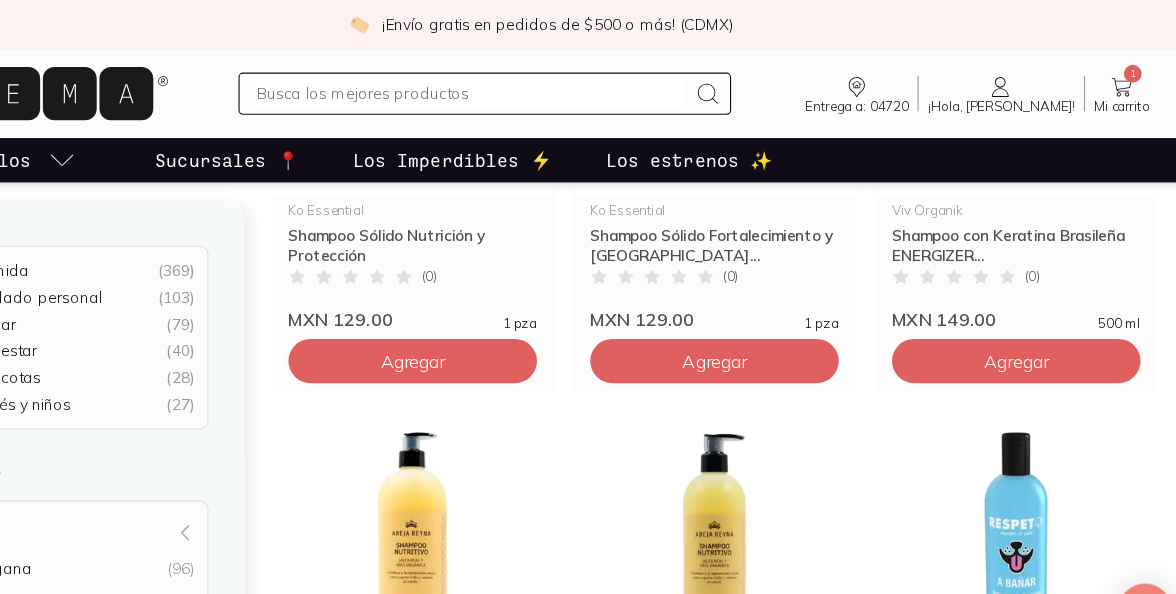 scroll, scrollTop: 606, scrollLeft: 0, axis: vertical 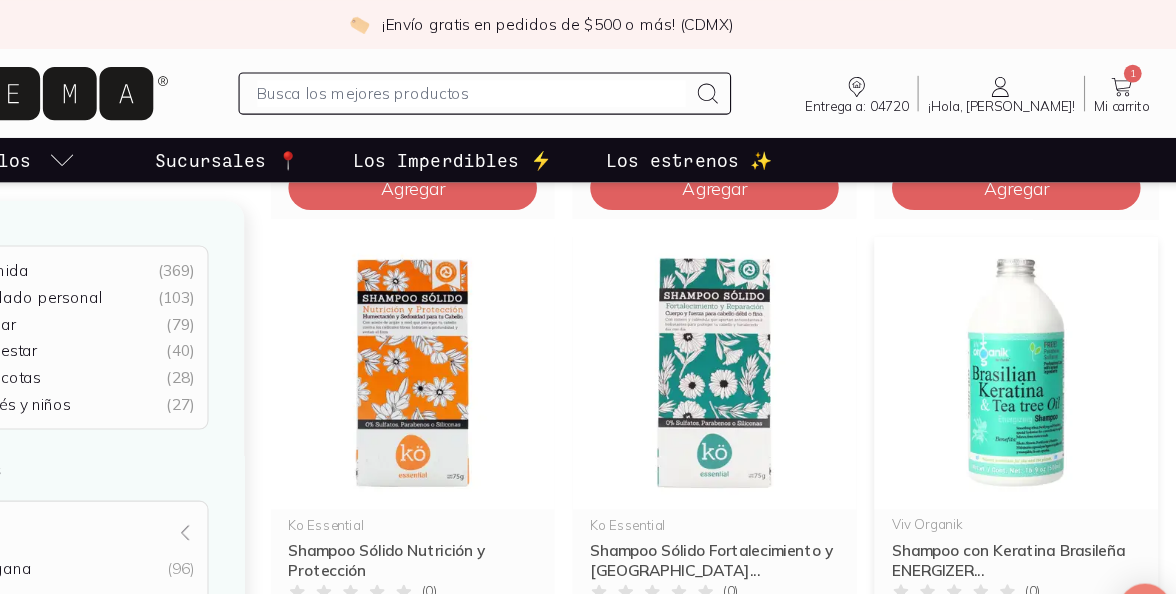 click at bounding box center (1016, 336) 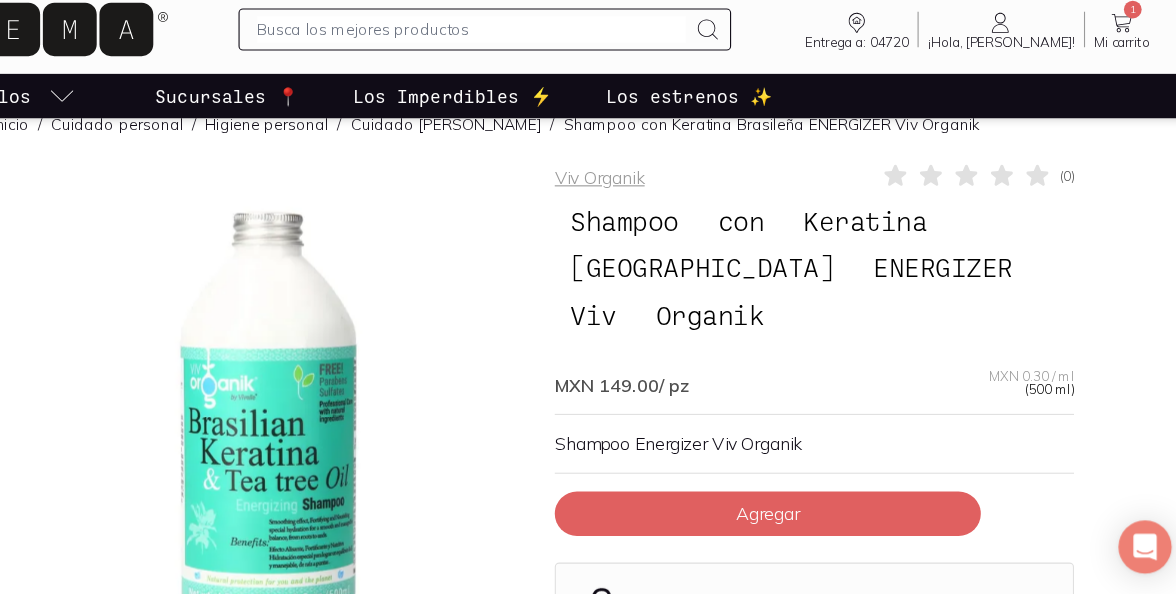 scroll, scrollTop: 74, scrollLeft: 0, axis: vertical 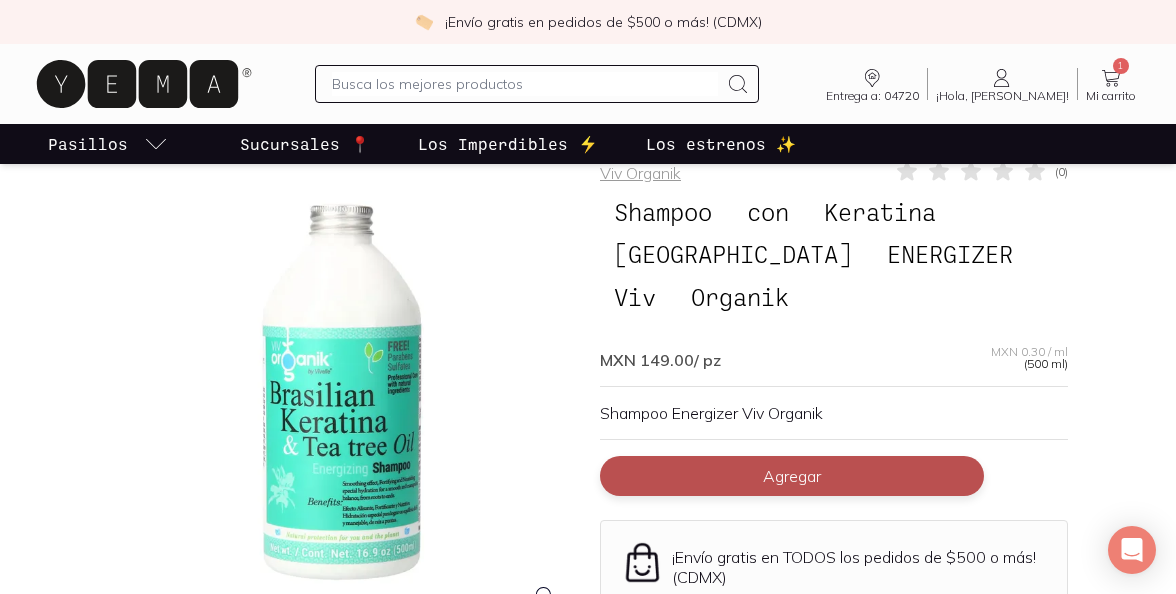 click on "Agregar" at bounding box center [792, 476] 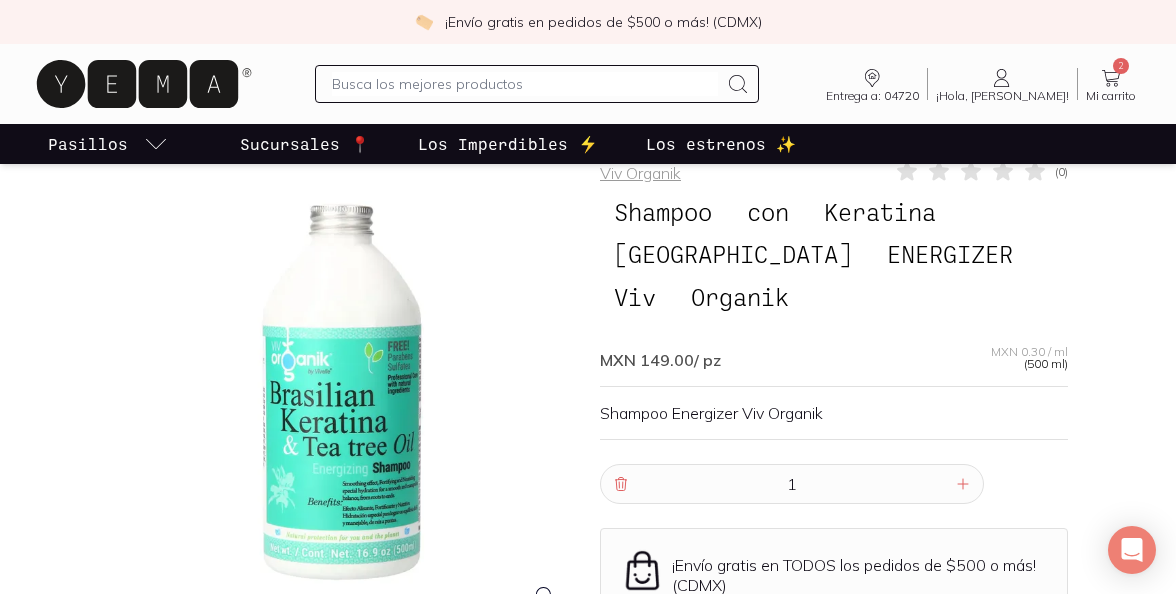 click at bounding box center [525, 84] 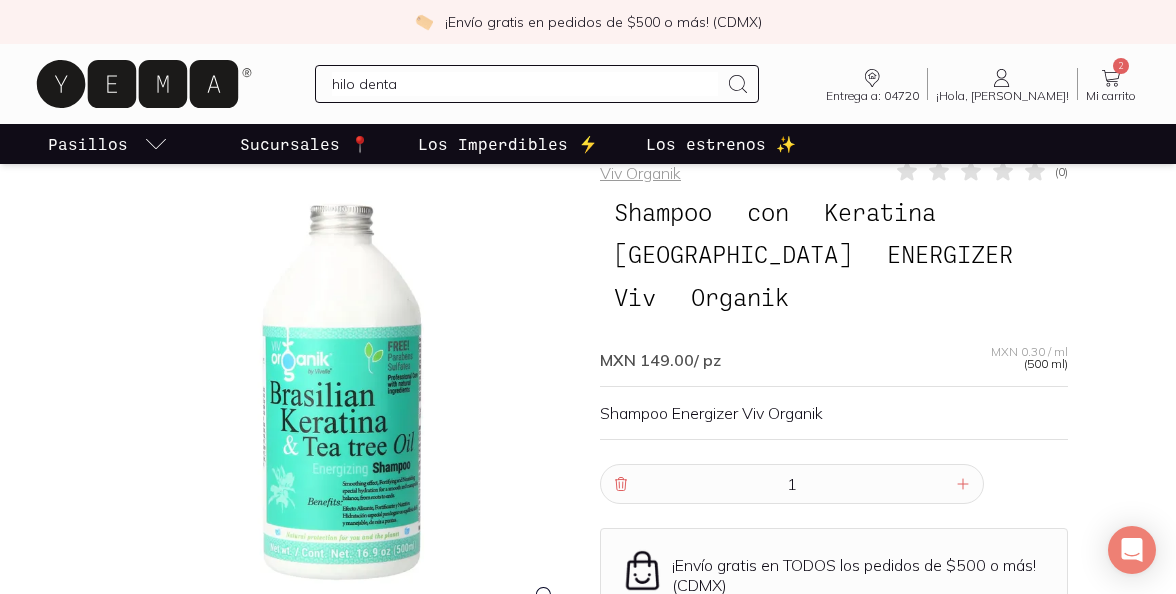 type on "hilo dental" 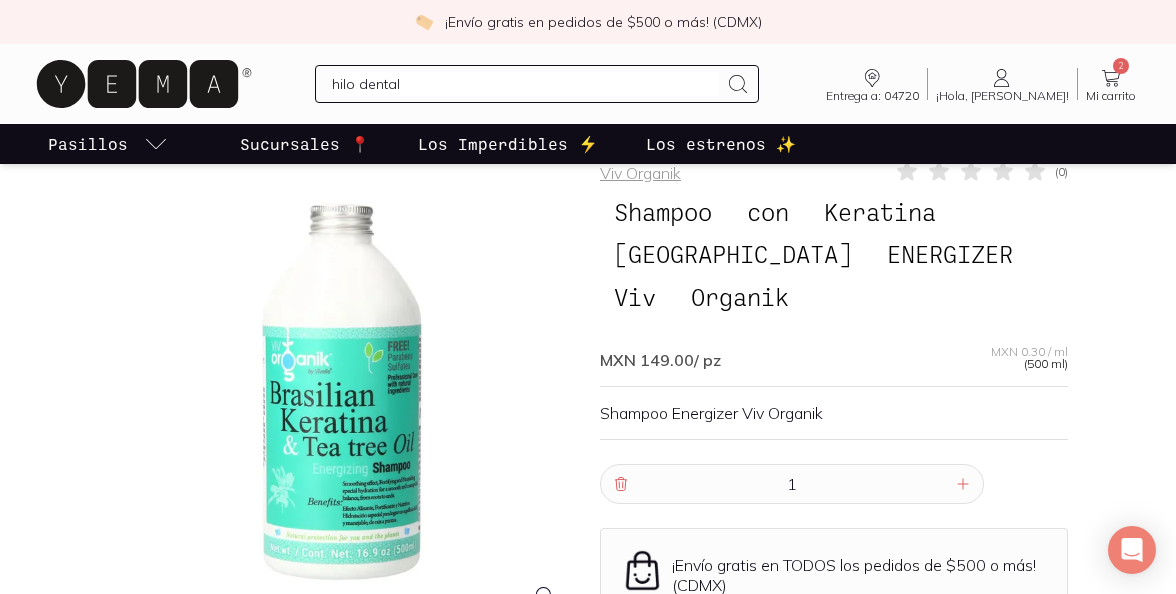 type 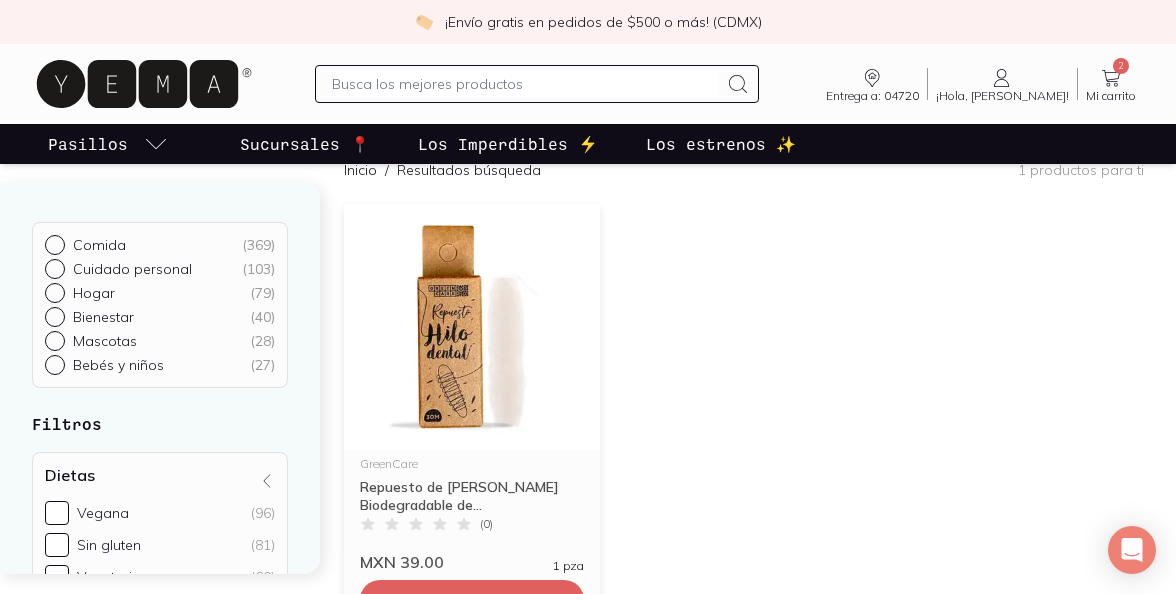 scroll, scrollTop: 315, scrollLeft: 0, axis: vertical 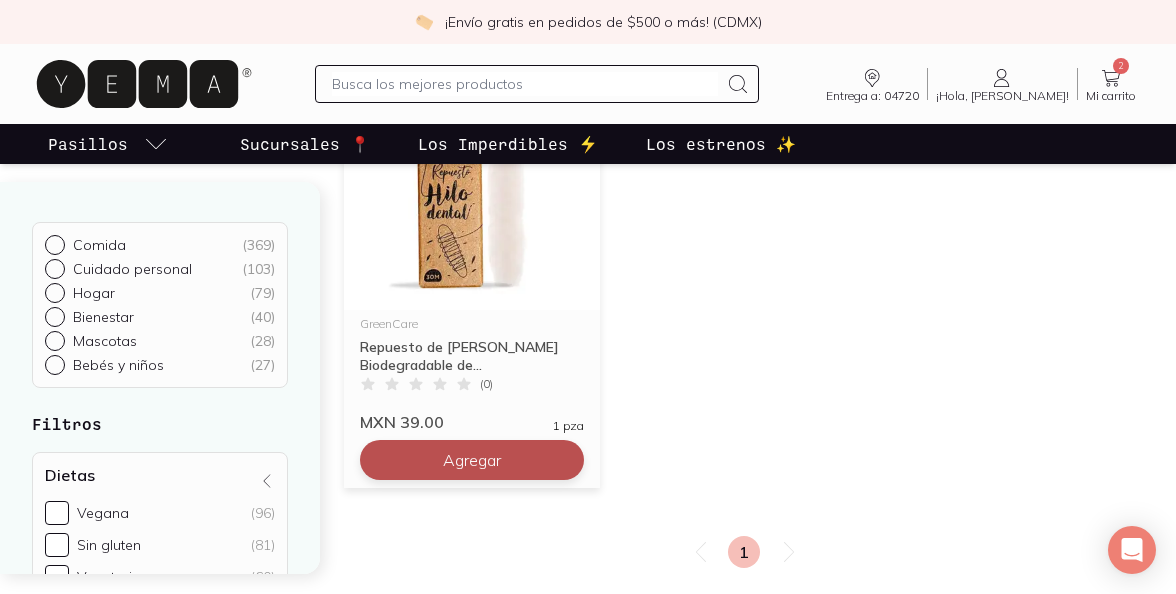 click on "Agregar" at bounding box center (472, 460) 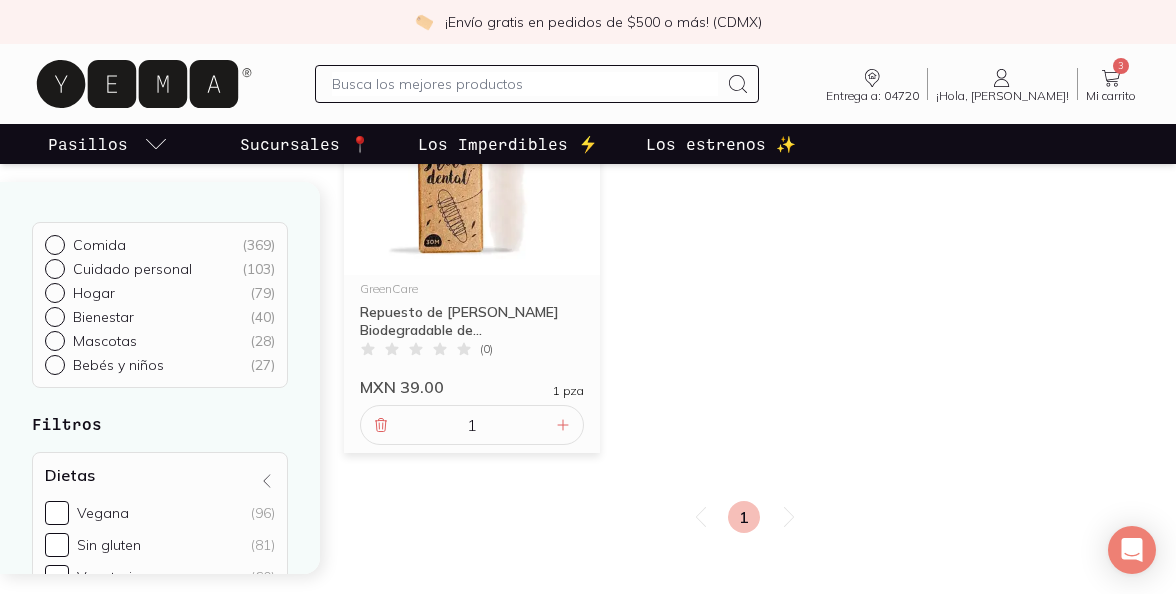 scroll, scrollTop: 0, scrollLeft: 0, axis: both 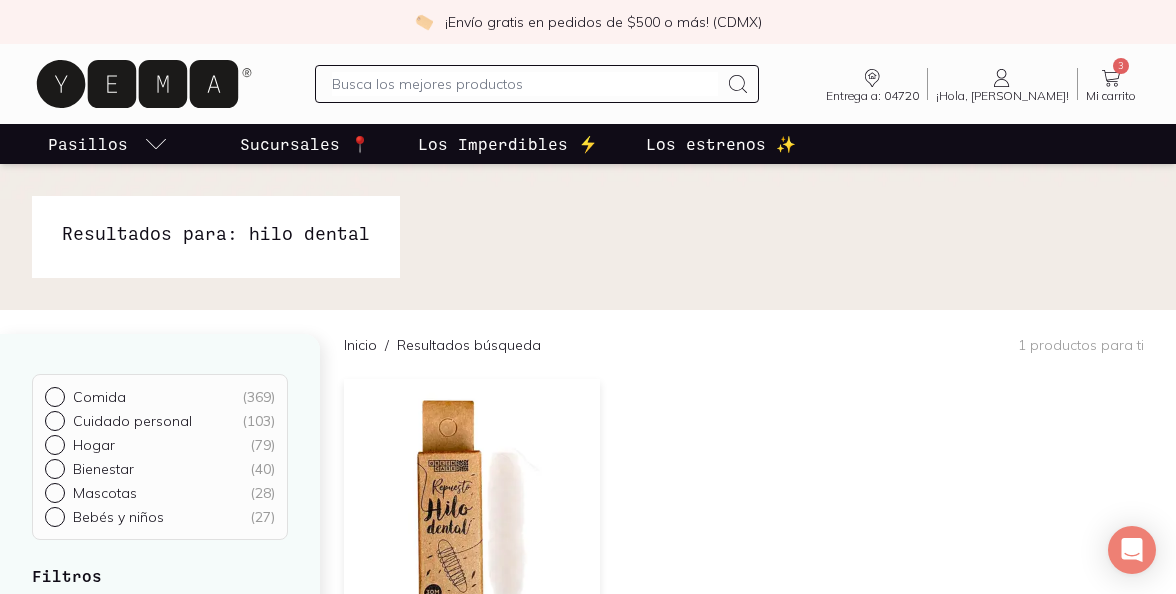 click 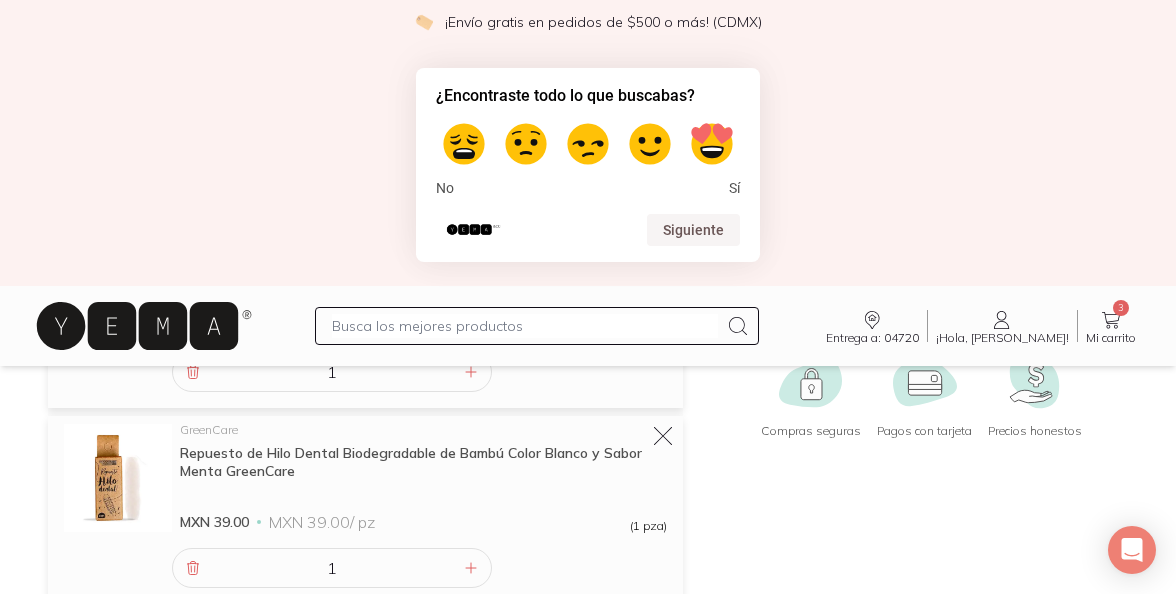 scroll, scrollTop: 0, scrollLeft: 0, axis: both 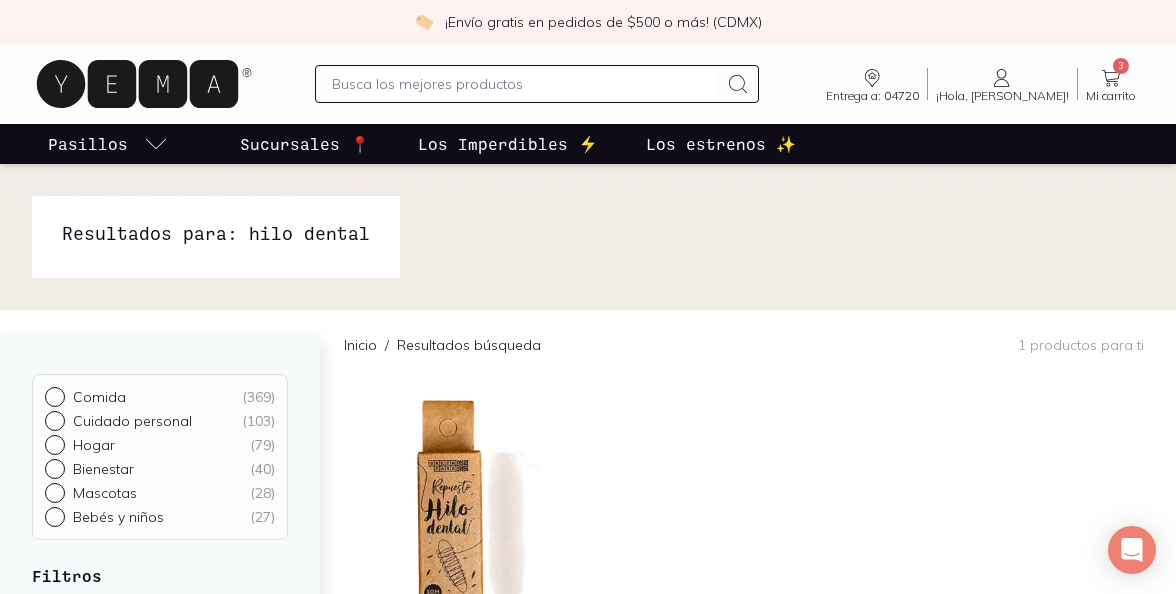 click at bounding box center (525, 84) 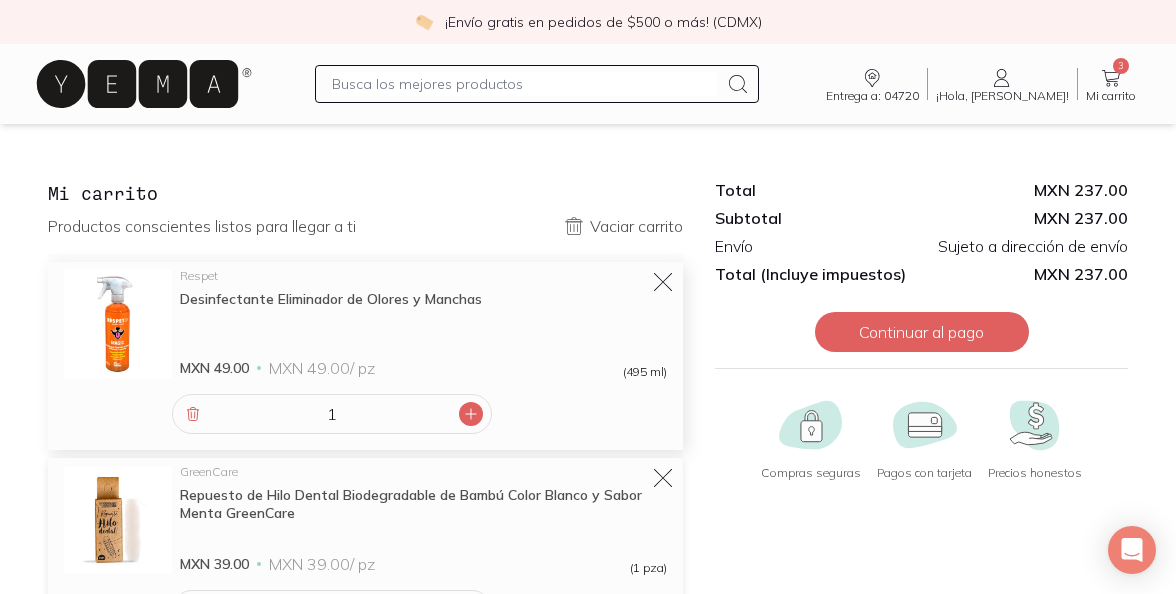 click 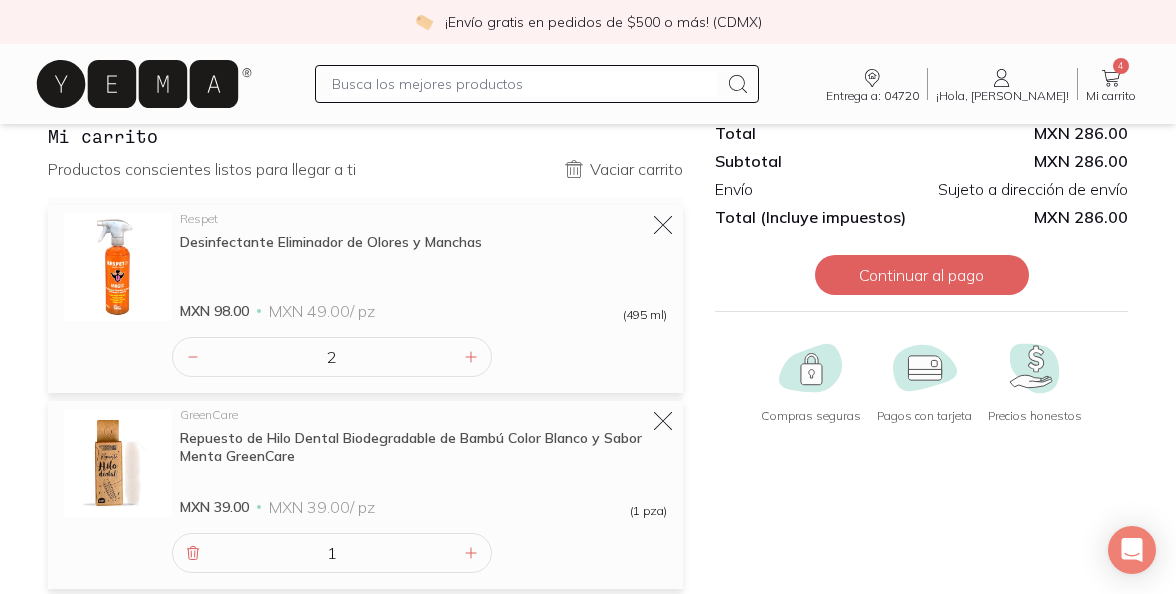 scroll, scrollTop: 53, scrollLeft: 0, axis: vertical 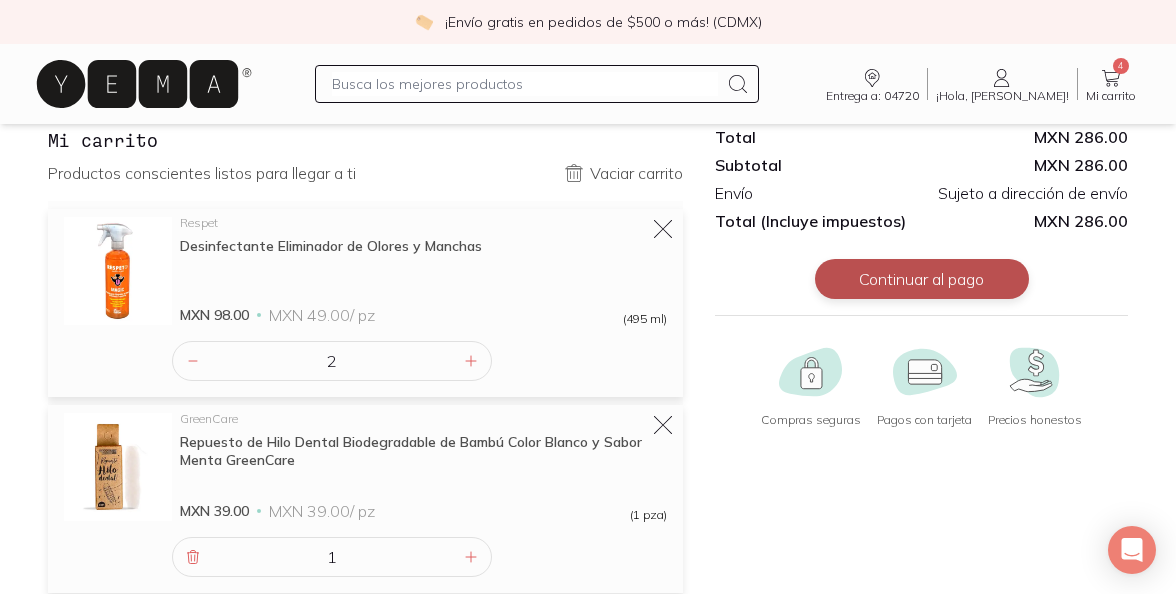 click on "Continuar al pago" at bounding box center [922, 279] 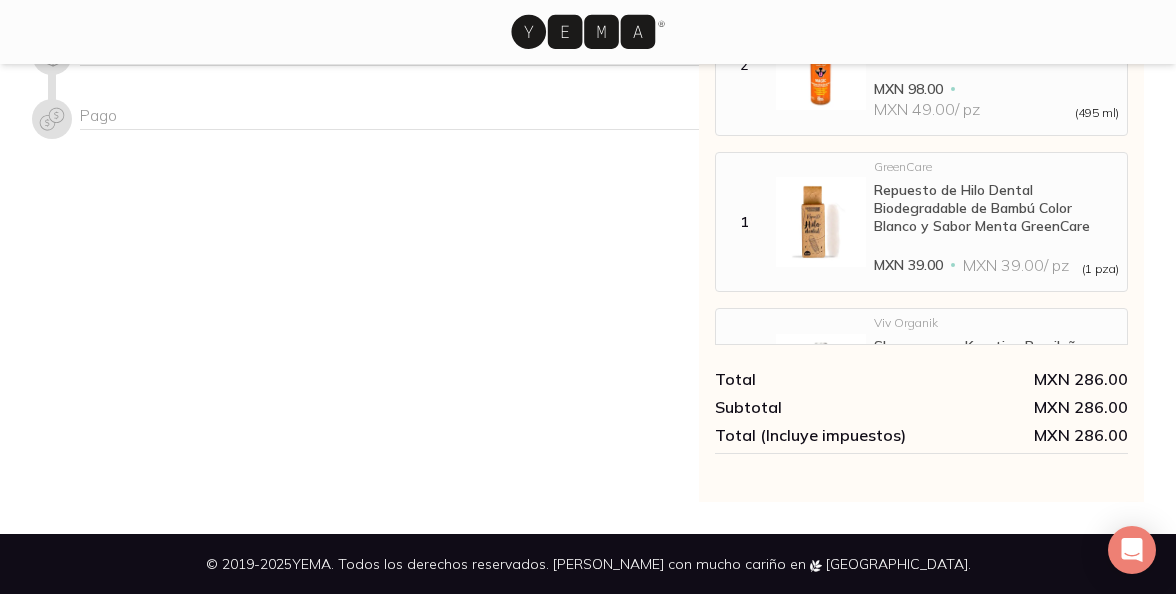 scroll, scrollTop: 0, scrollLeft: 0, axis: both 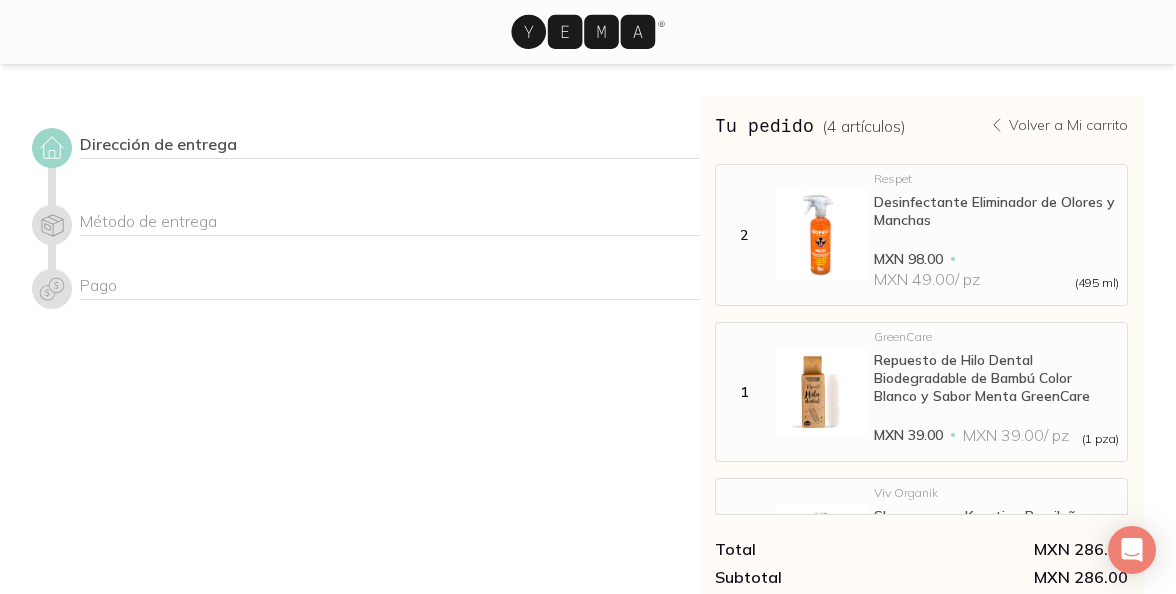 click on "Dirección de entrega" at bounding box center (389, 146) 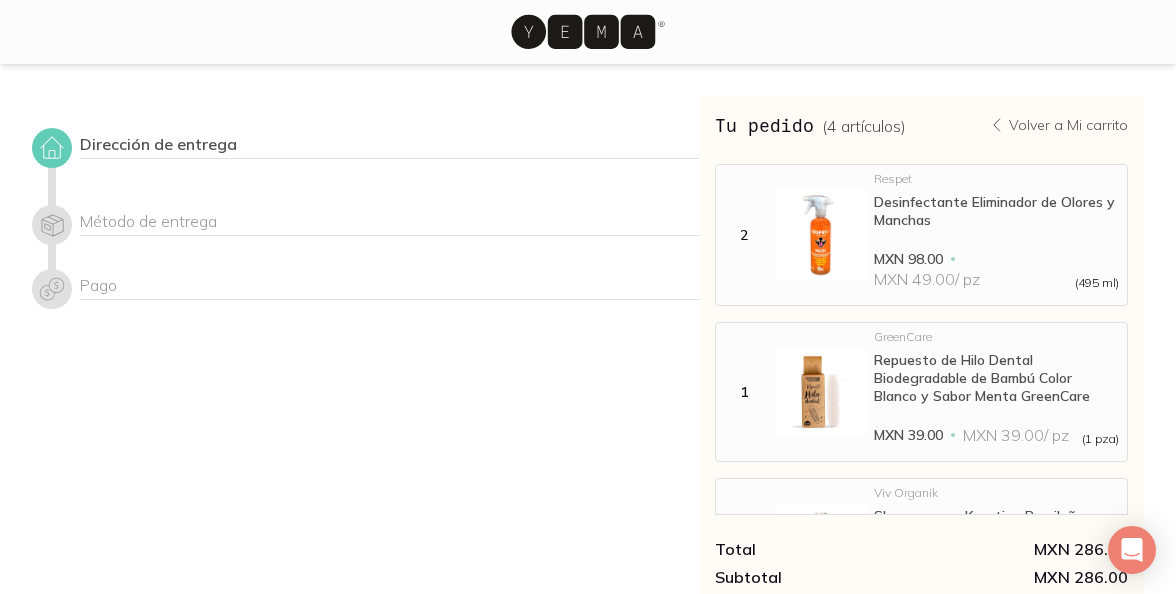 click 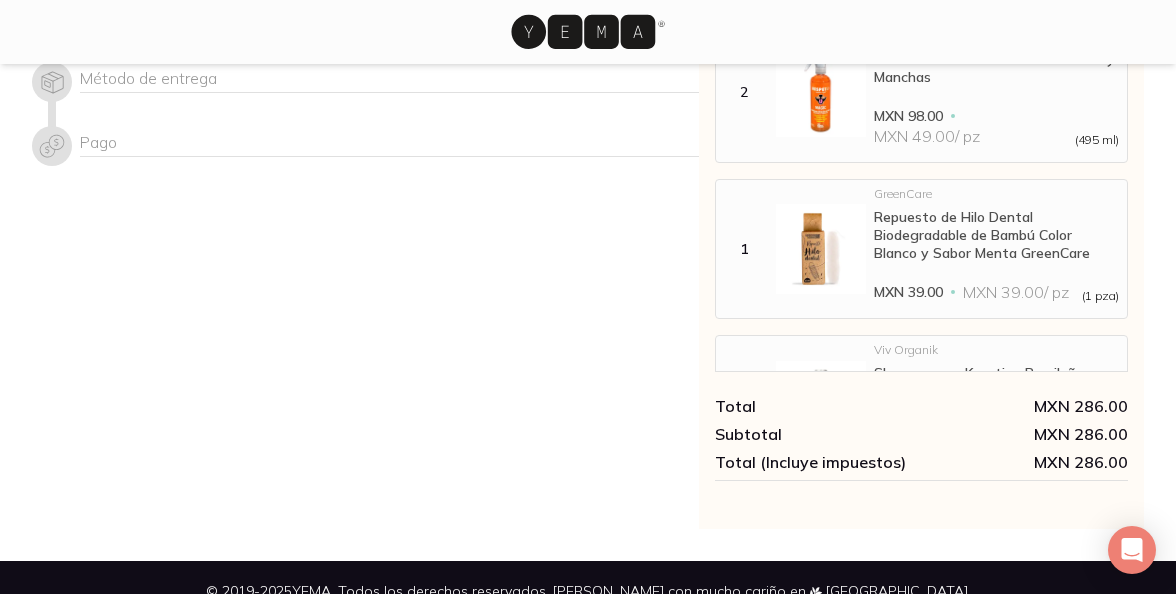 scroll, scrollTop: 170, scrollLeft: 0, axis: vertical 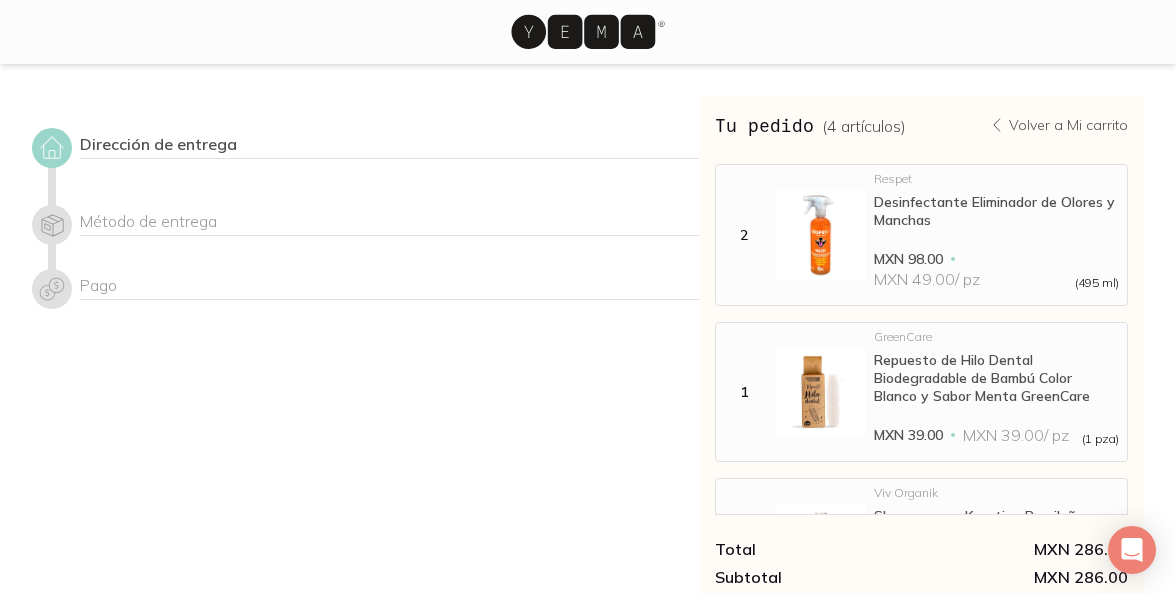 click on "Dirección de entrega" at bounding box center [389, 146] 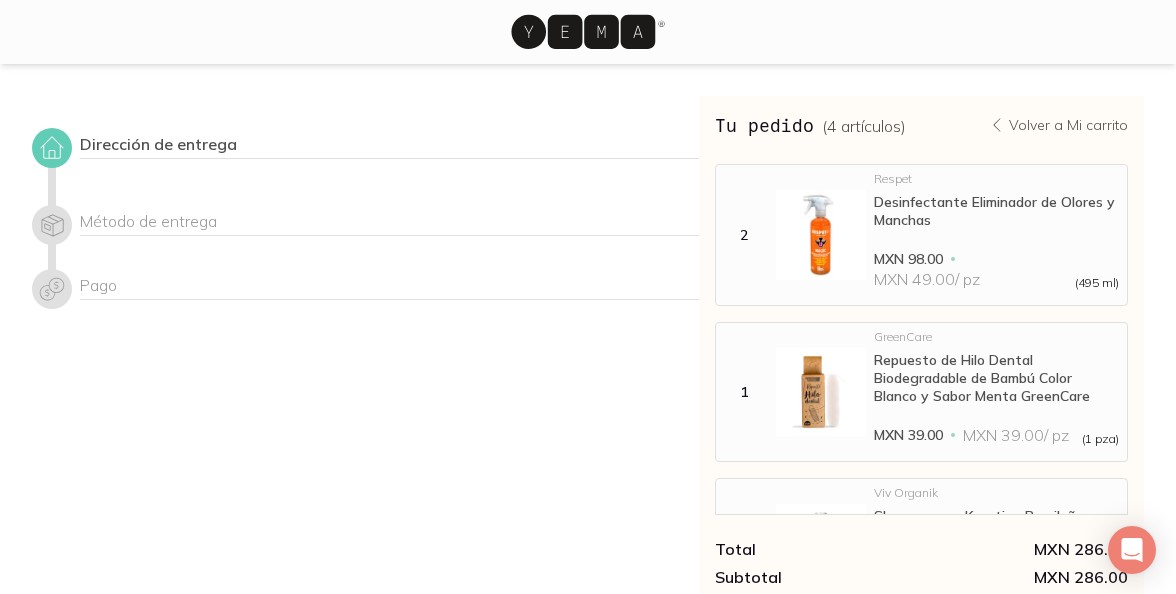 click 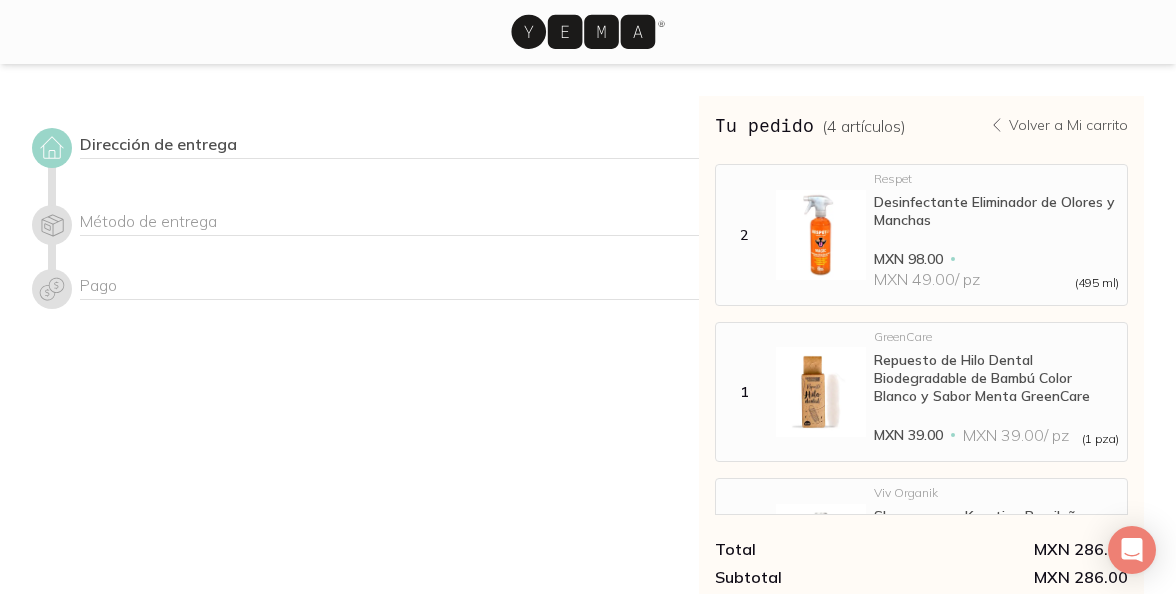 click 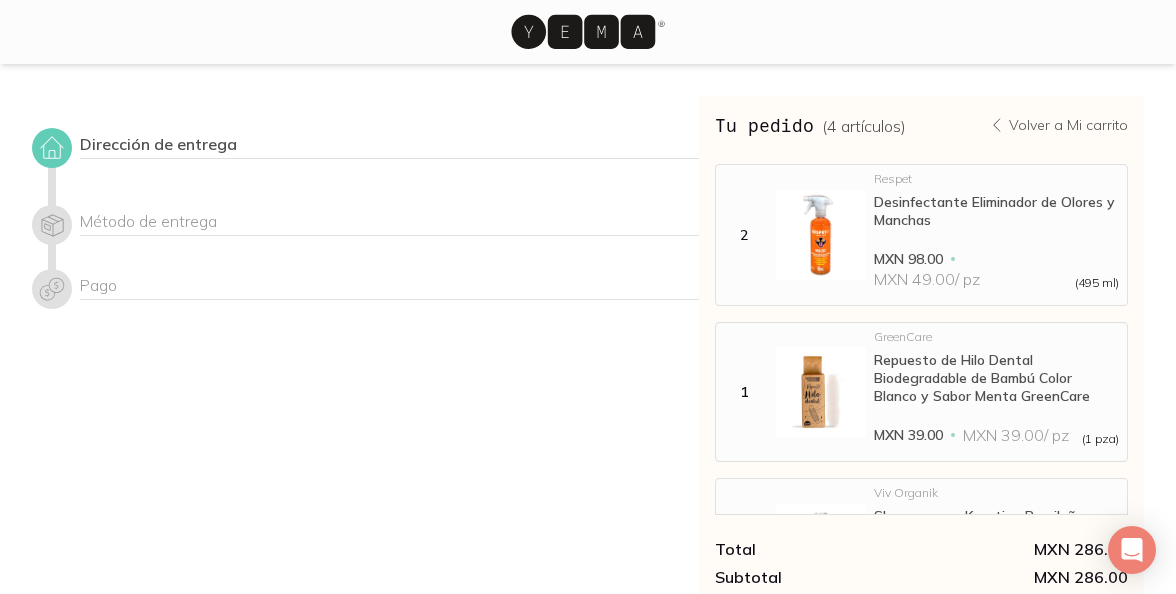 click at bounding box center [52, 148] 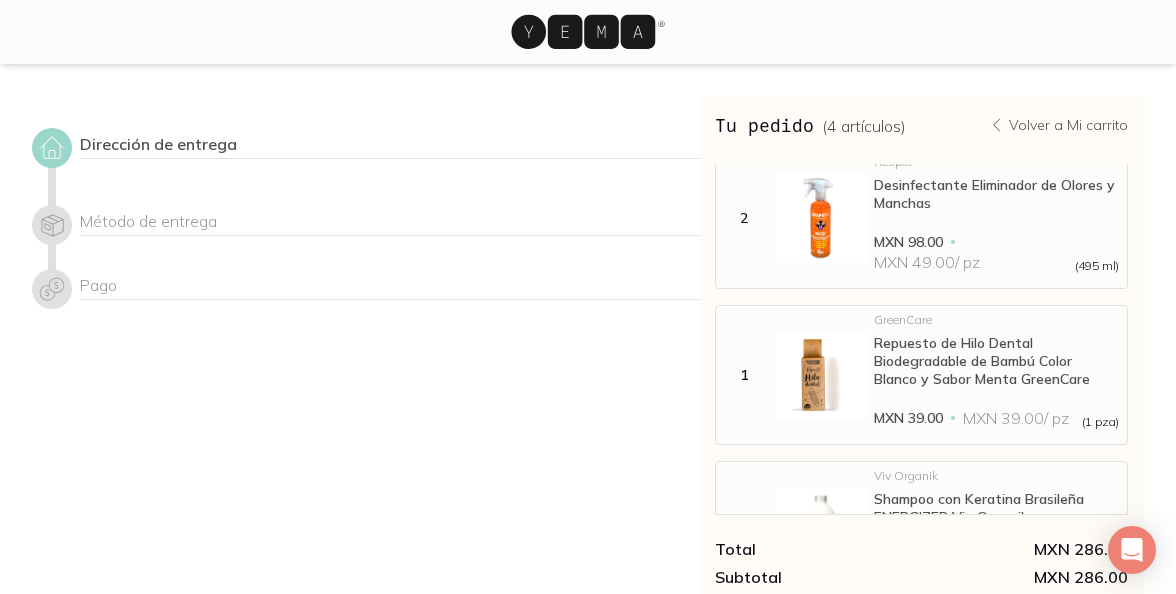 scroll, scrollTop: 142, scrollLeft: 0, axis: vertical 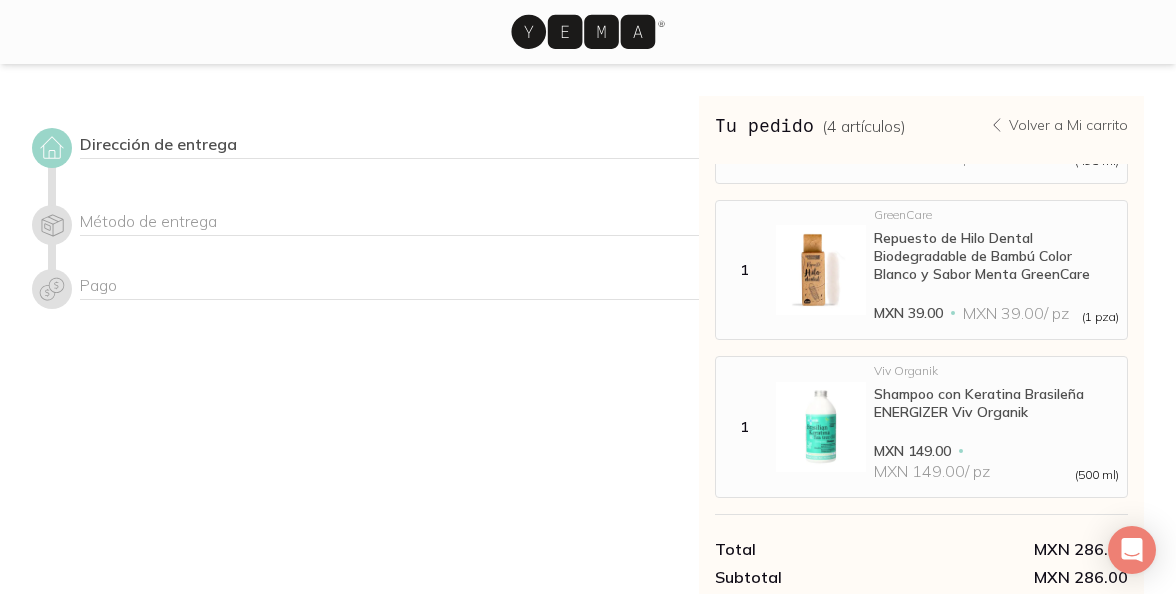 click on "Volver a Mi carrito" at bounding box center (1068, 125) 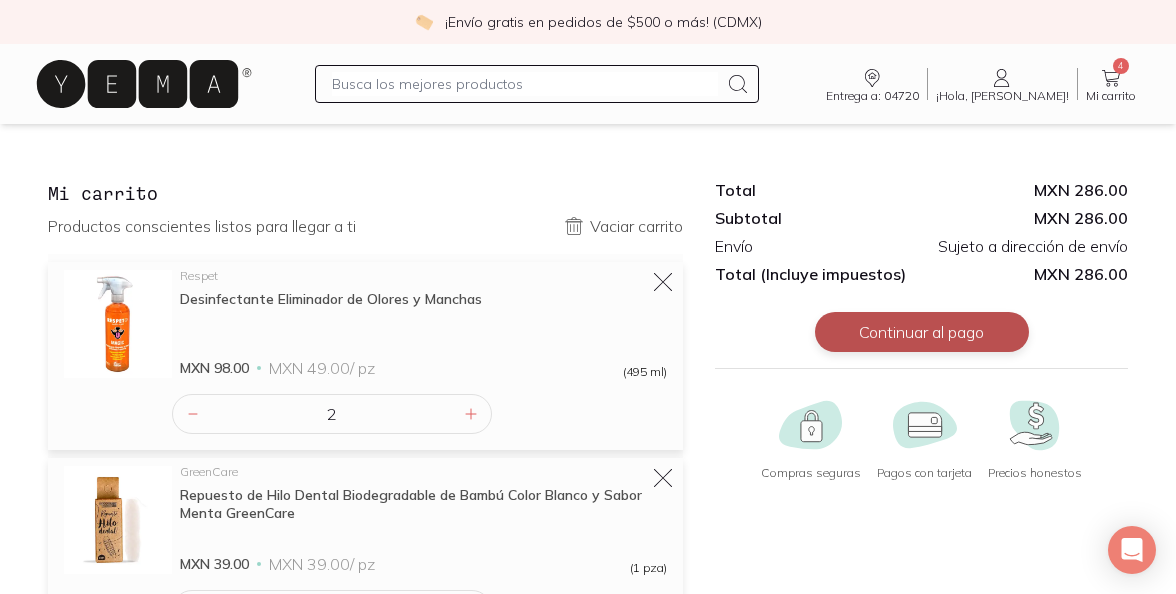 click on "Continuar al pago" at bounding box center [922, 332] 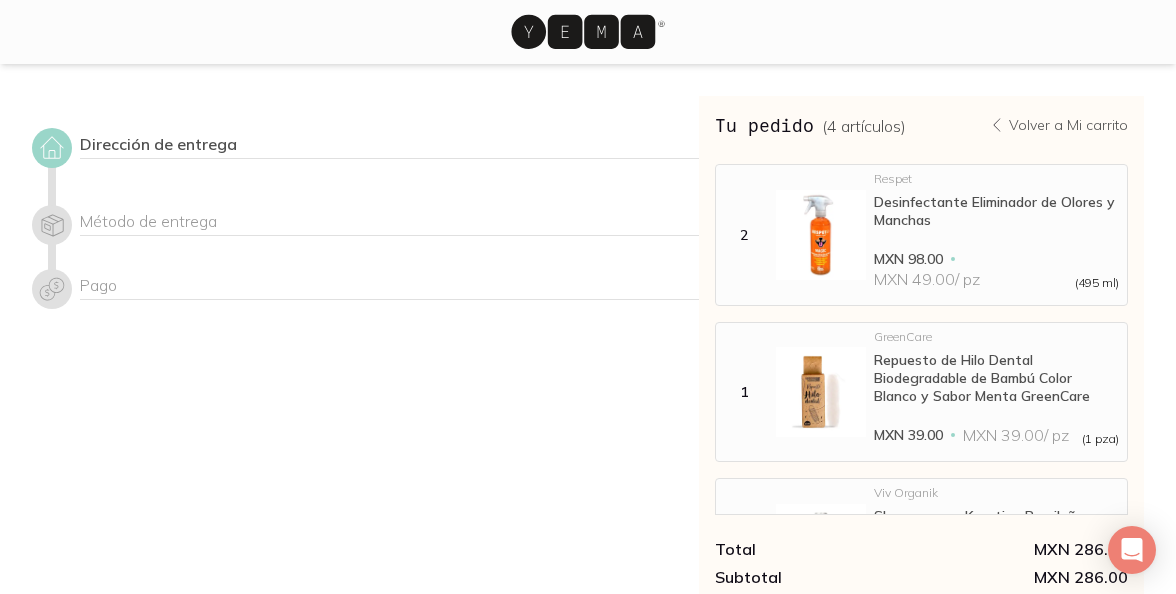 scroll, scrollTop: 142, scrollLeft: 0, axis: vertical 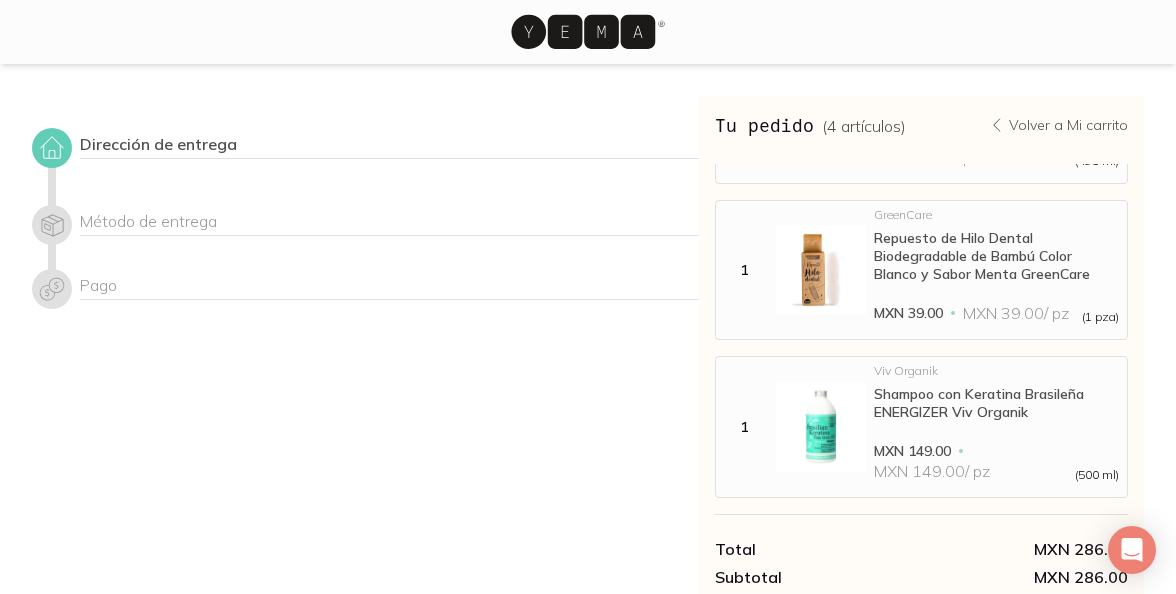 click 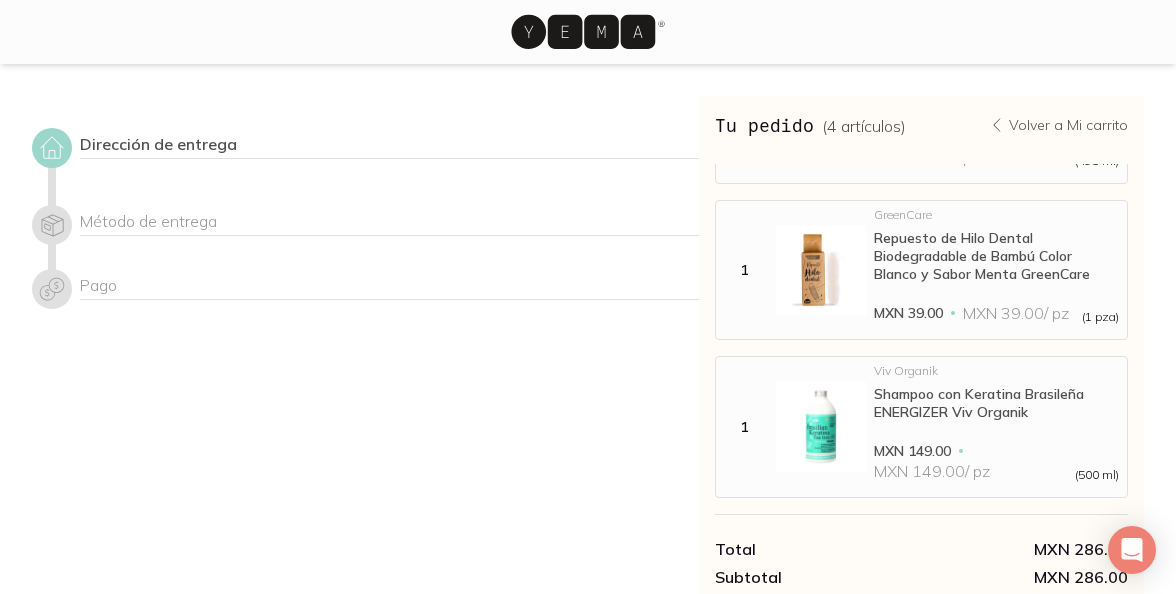 click on "Tu pedido ( 4   artículos )" at bounding box center [810, 125] 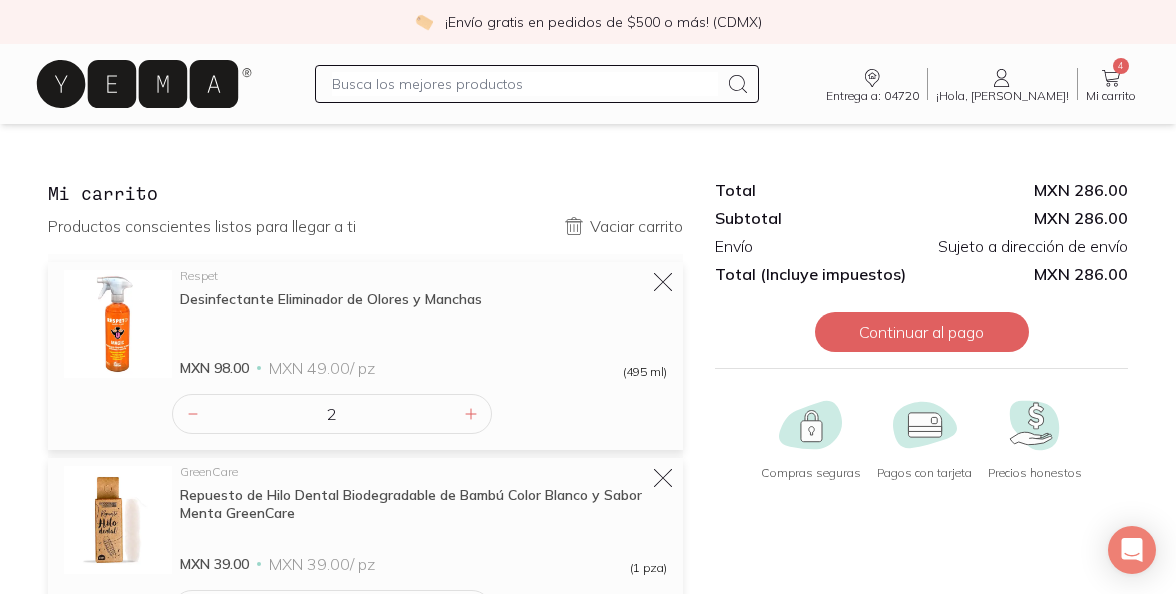 click 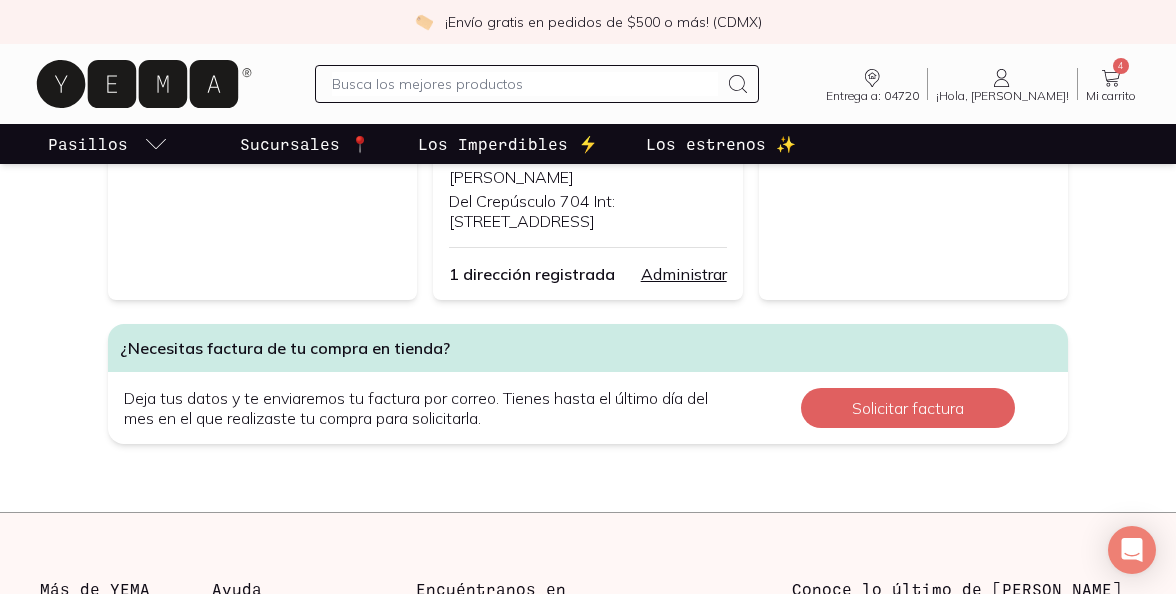scroll, scrollTop: 456, scrollLeft: 0, axis: vertical 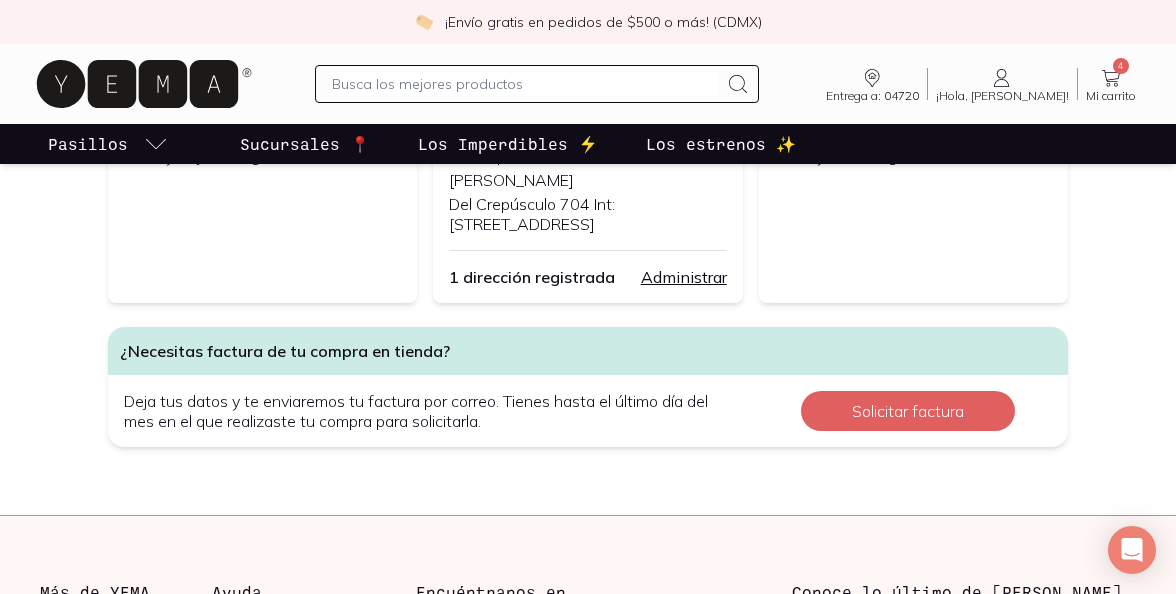 click 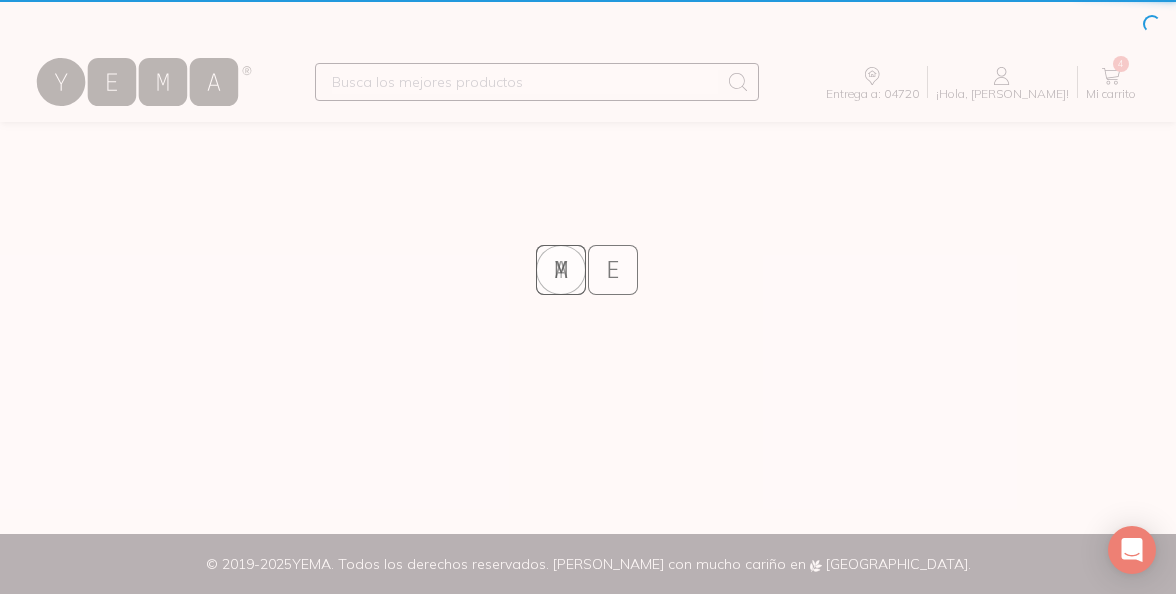 scroll, scrollTop: 0, scrollLeft: 0, axis: both 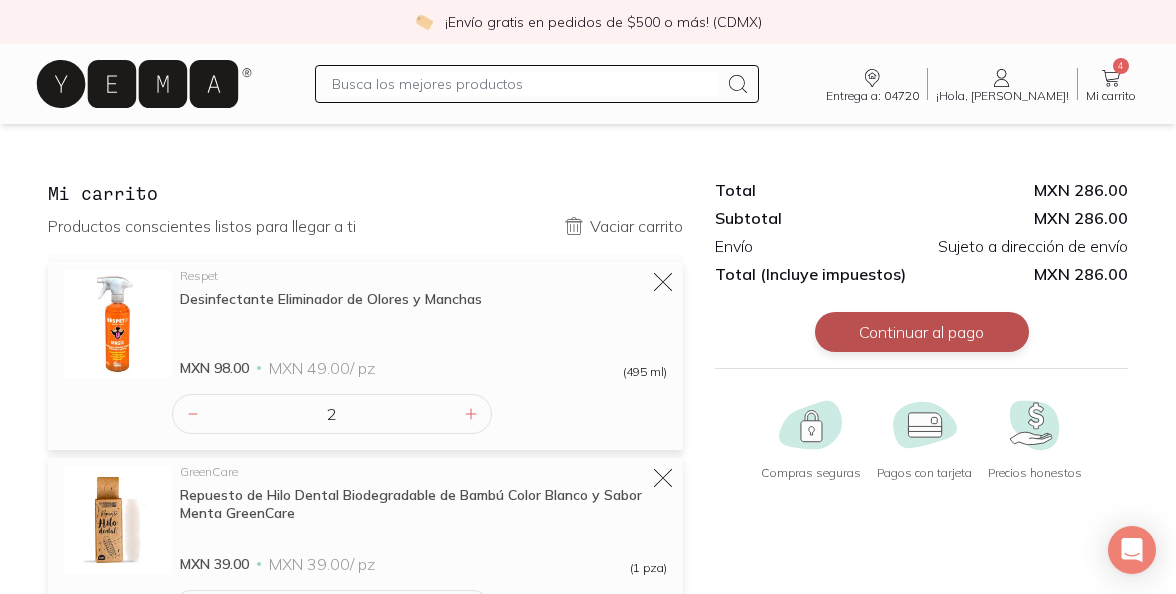 click on "Continuar al pago" at bounding box center [922, 332] 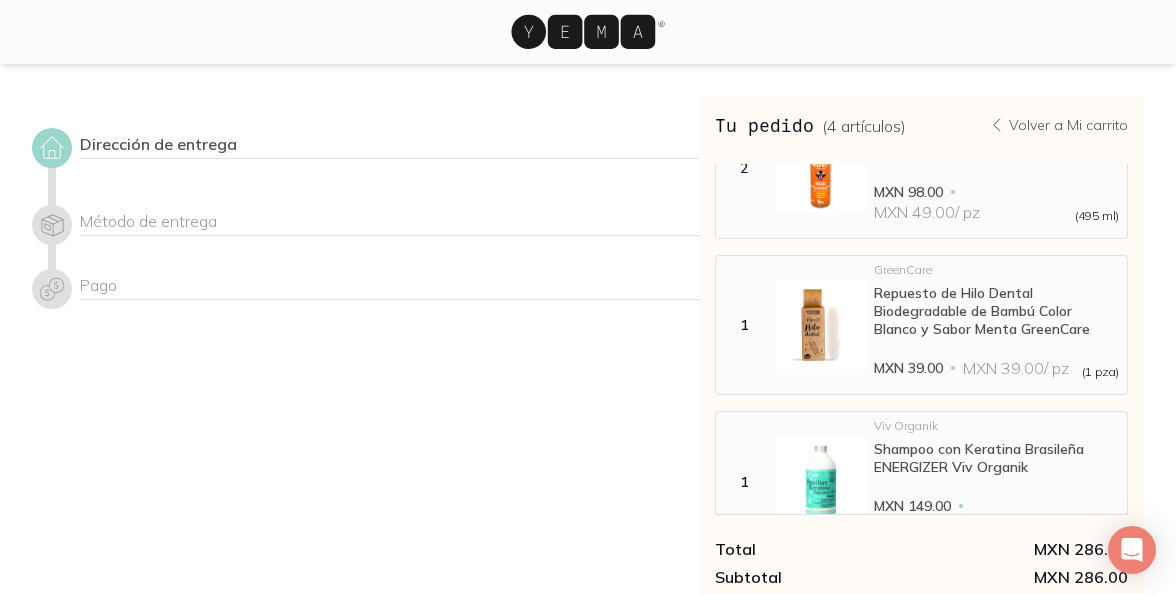 scroll, scrollTop: 142, scrollLeft: 0, axis: vertical 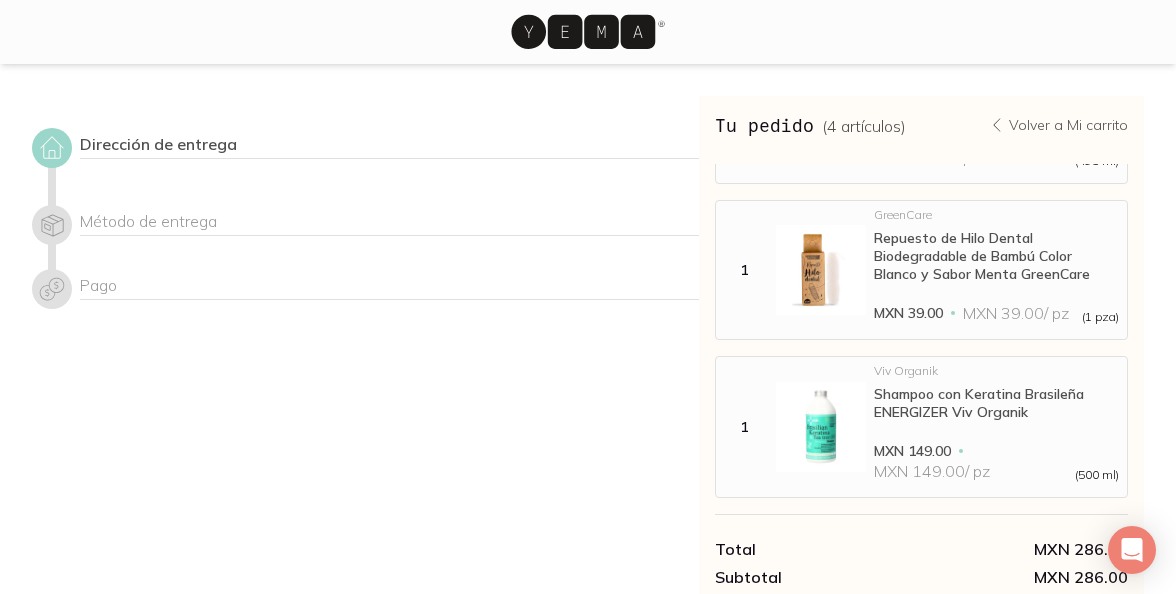 click on "Dirección de entrega" at bounding box center (389, 146) 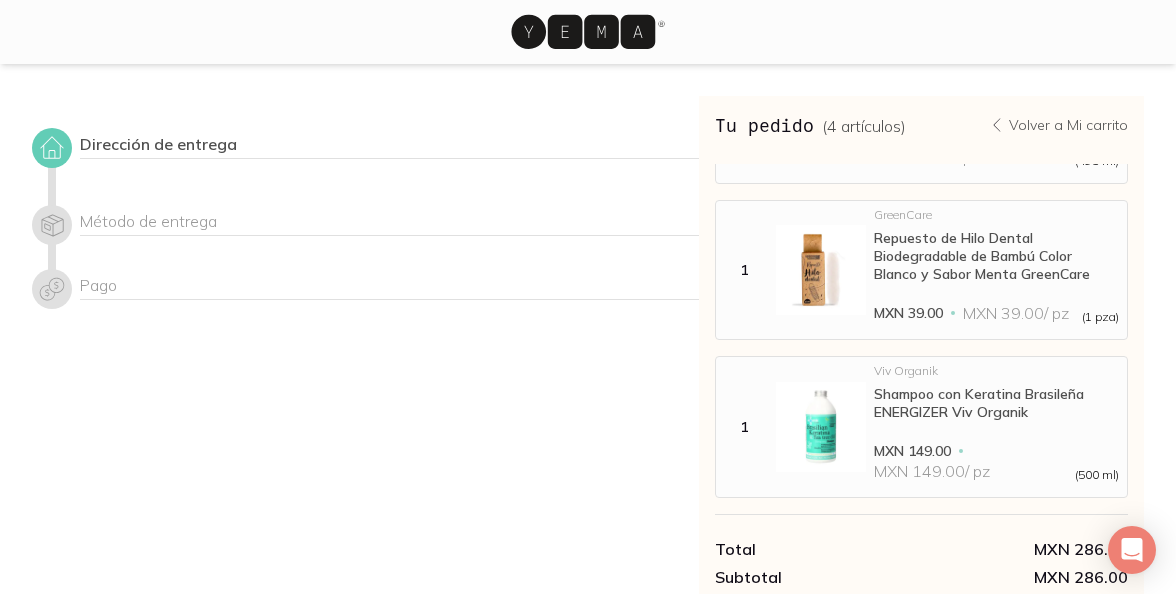 click 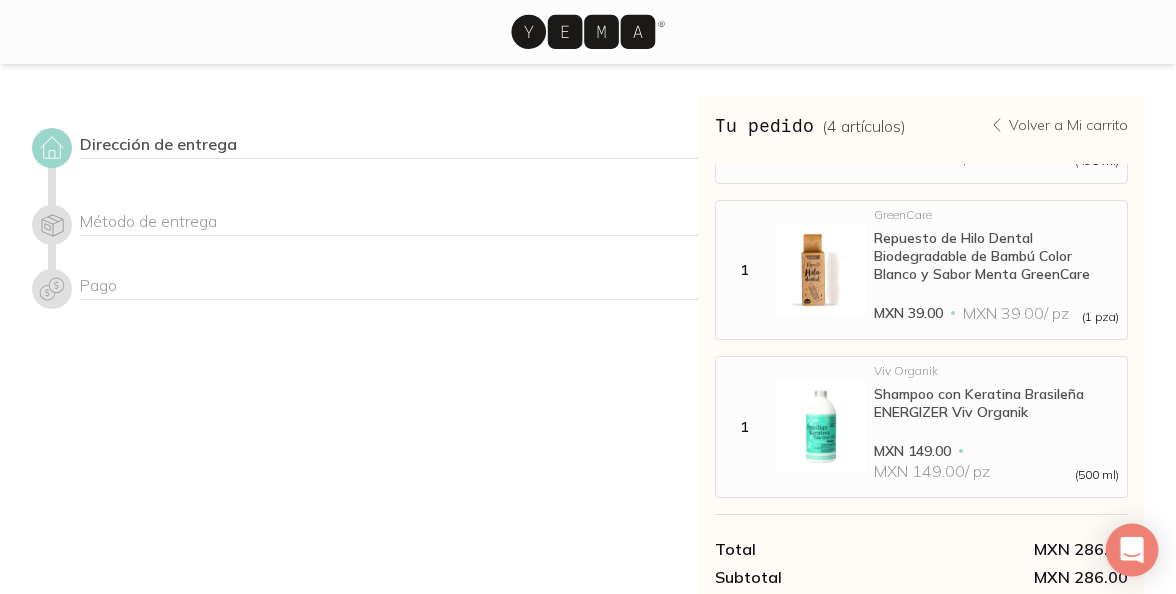 click 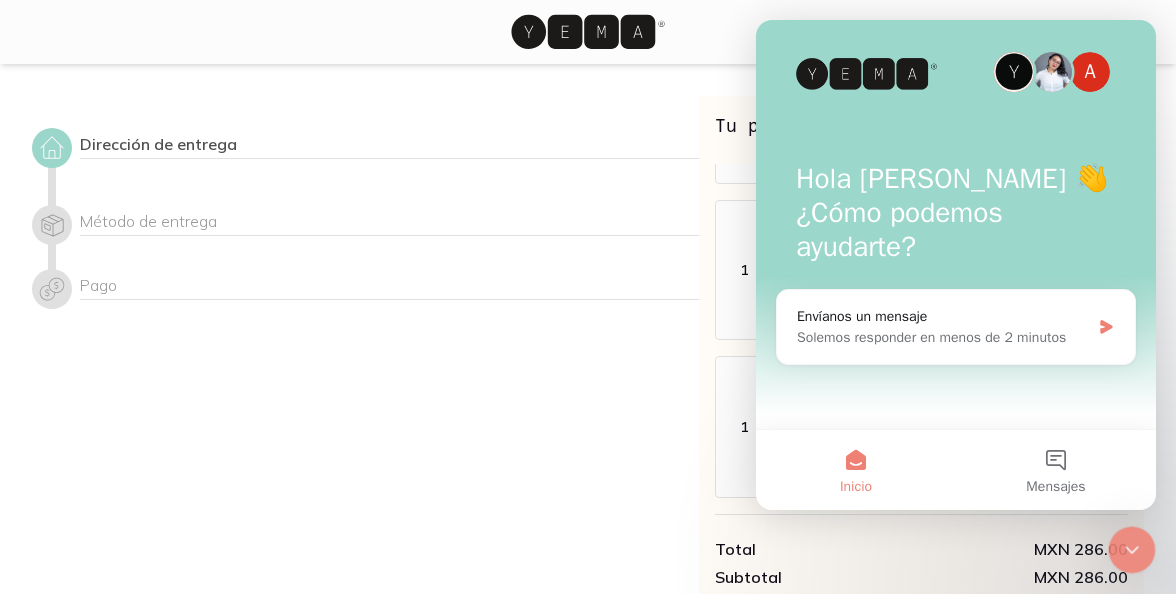 scroll, scrollTop: 0, scrollLeft: 0, axis: both 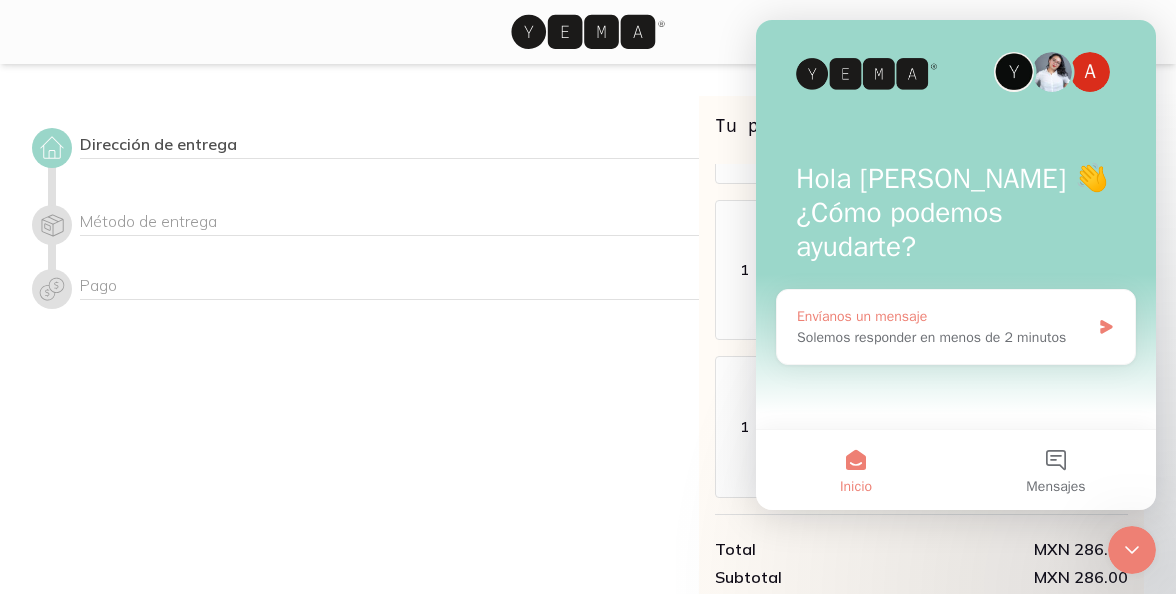 click on "Solemos responder en menos de 2 minutos" at bounding box center [943, 337] 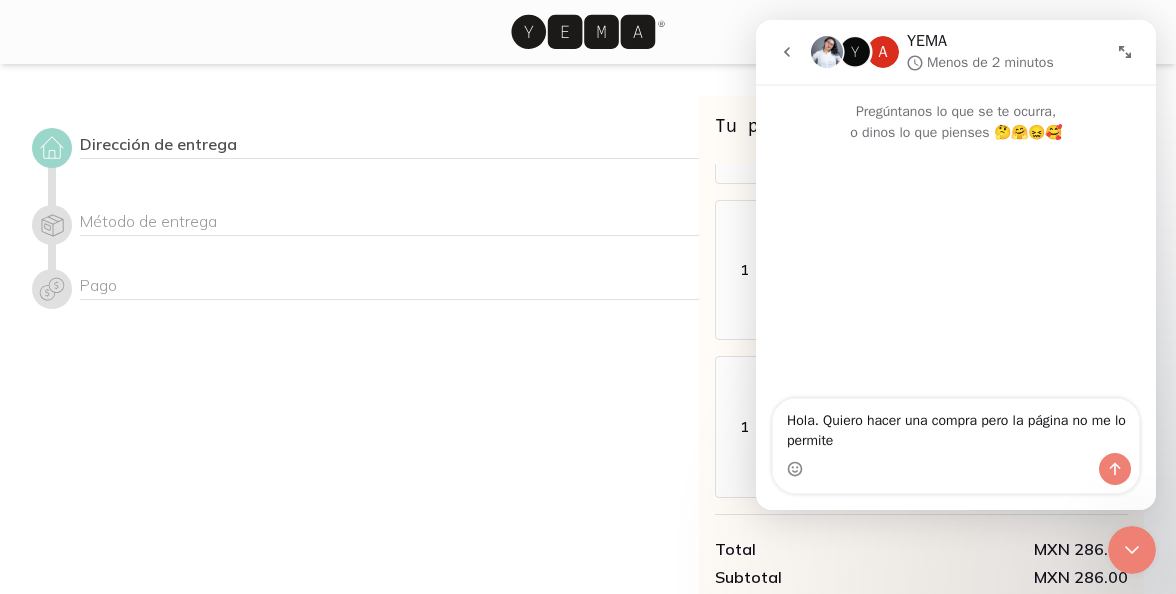 type on "Hola. Quiero hacer una compra pero la página no me lo permite." 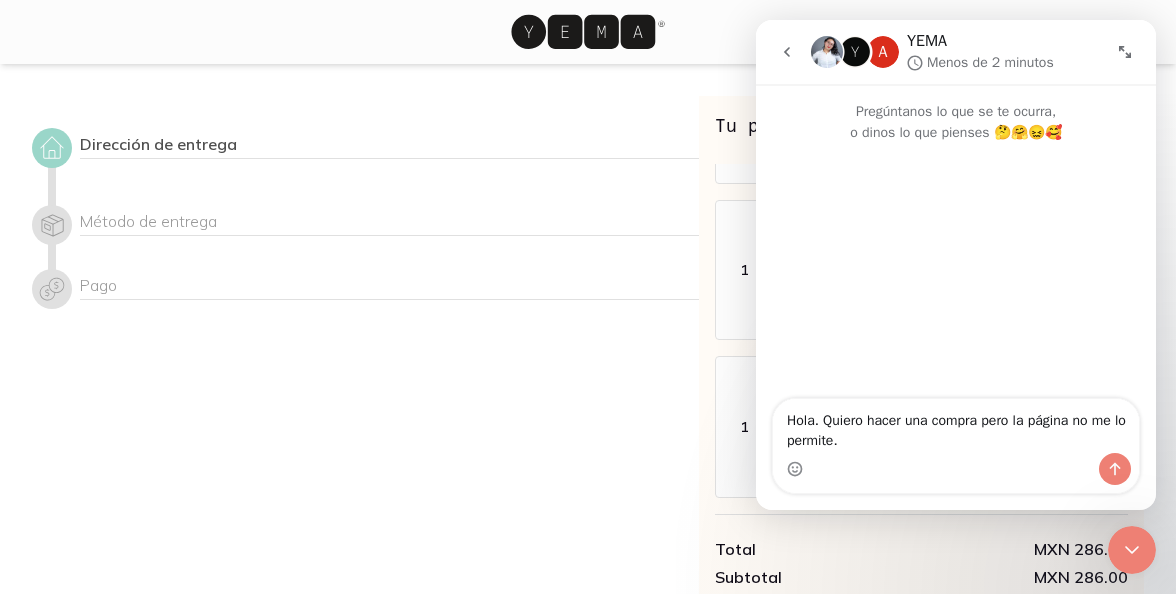 type 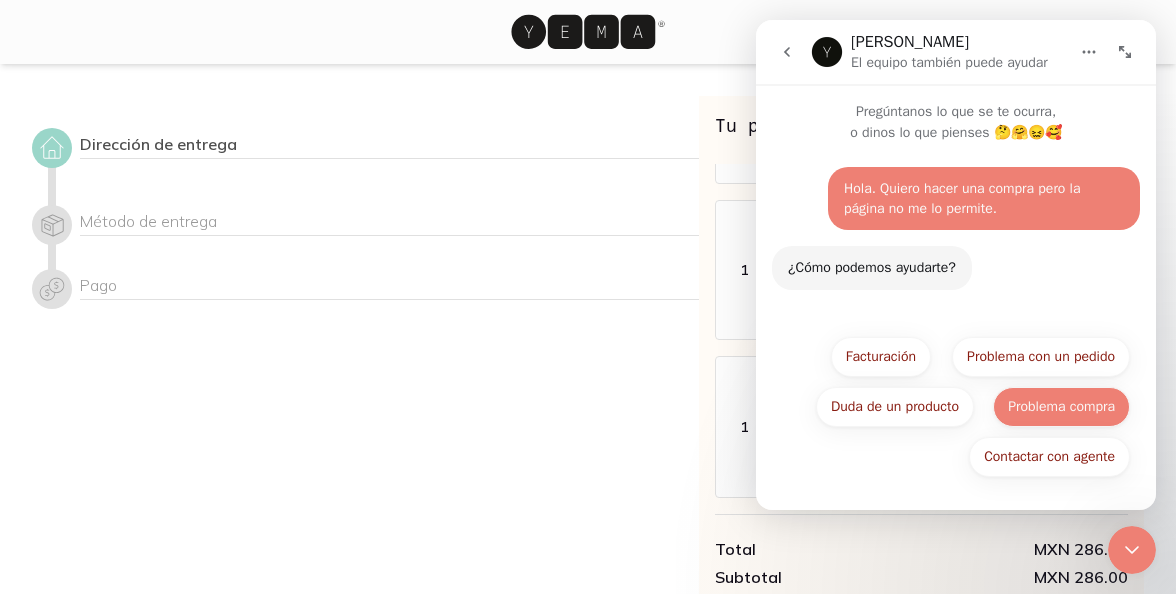 click on "Problema compra" at bounding box center (1061, 407) 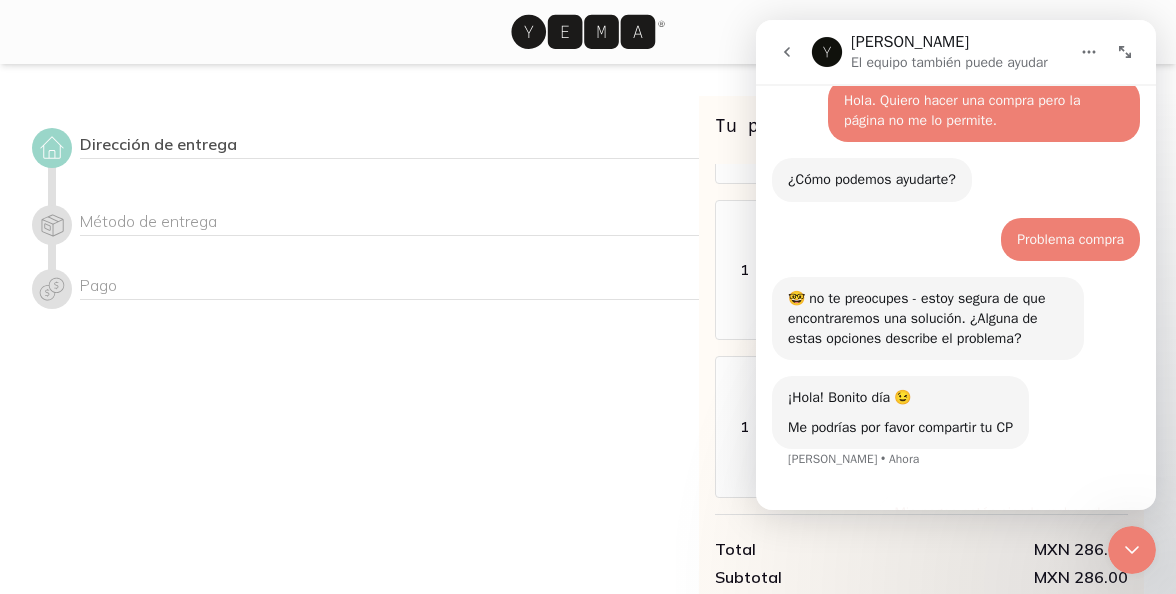 scroll, scrollTop: 88, scrollLeft: 0, axis: vertical 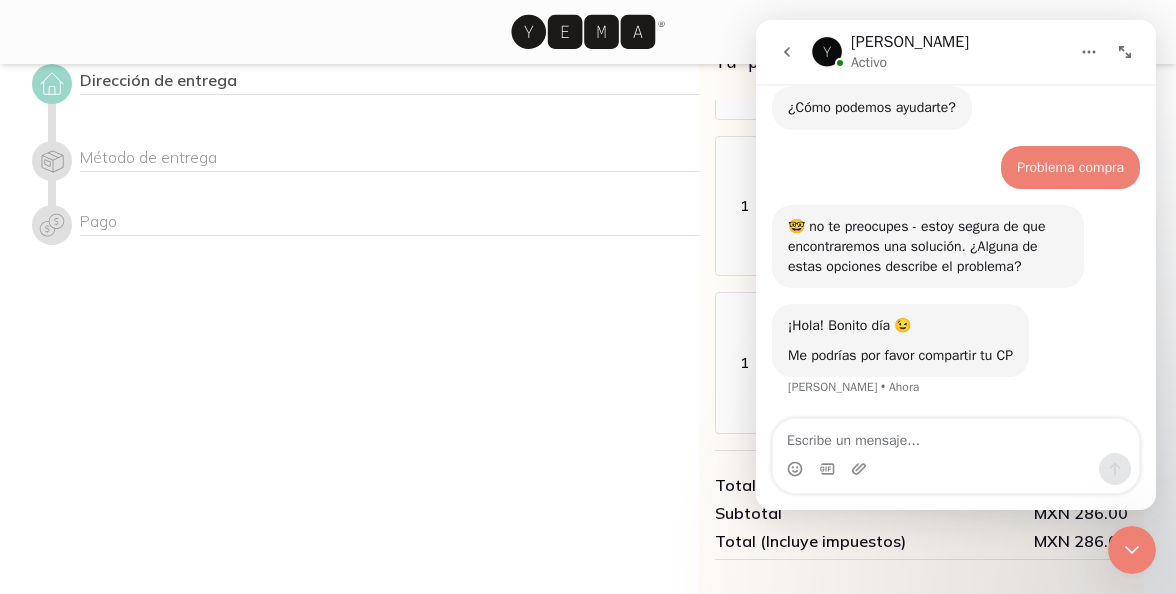 click at bounding box center [956, 469] 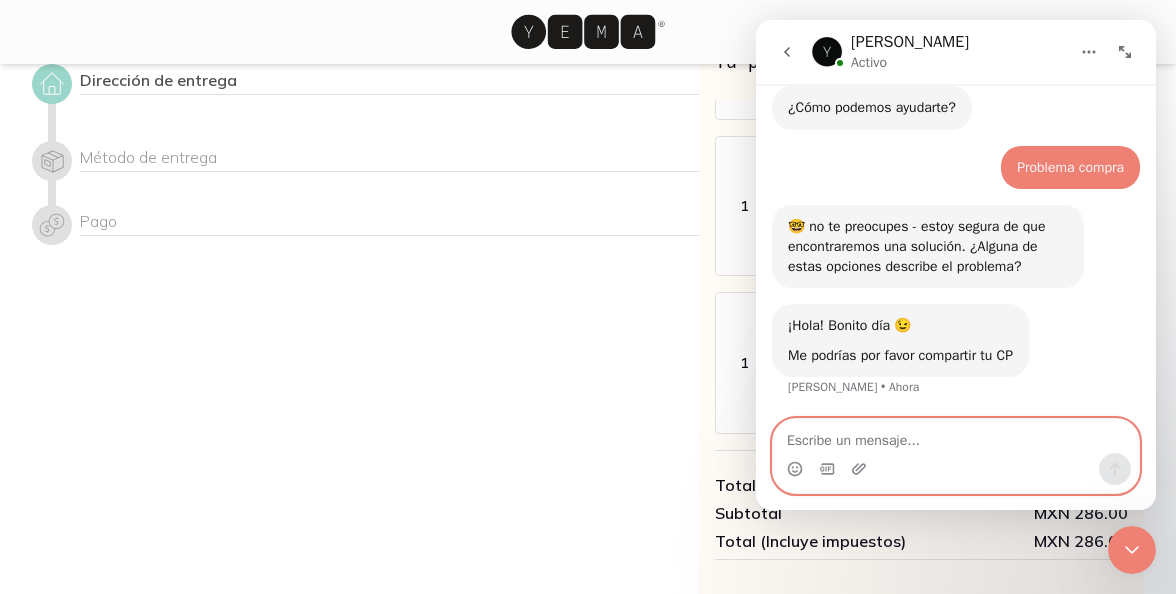 click at bounding box center (956, 436) 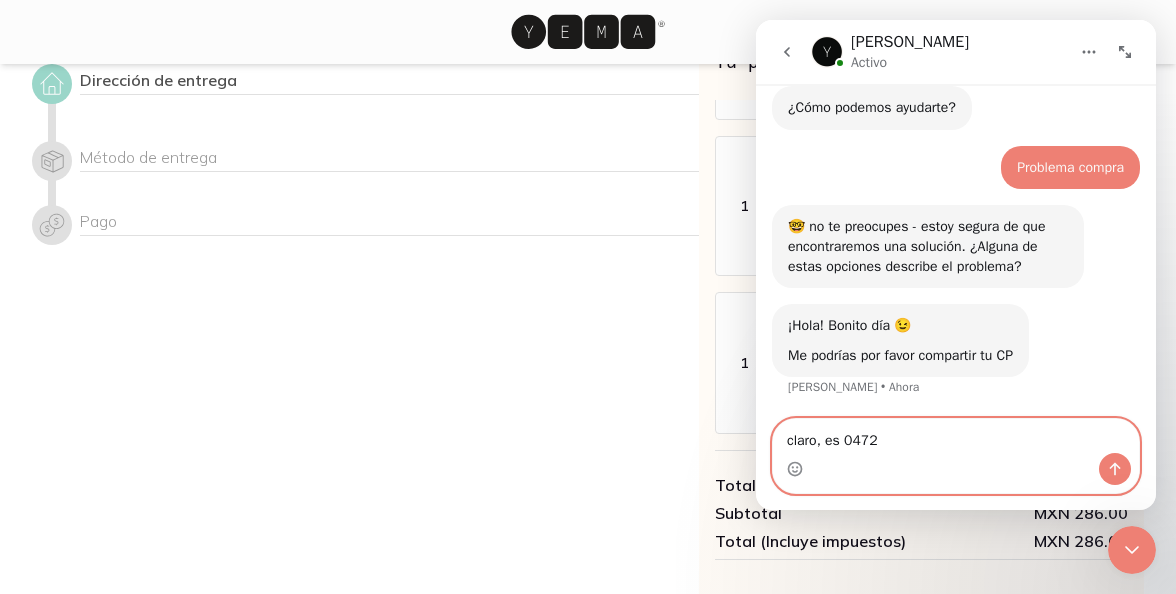 type on "claro, es 04720" 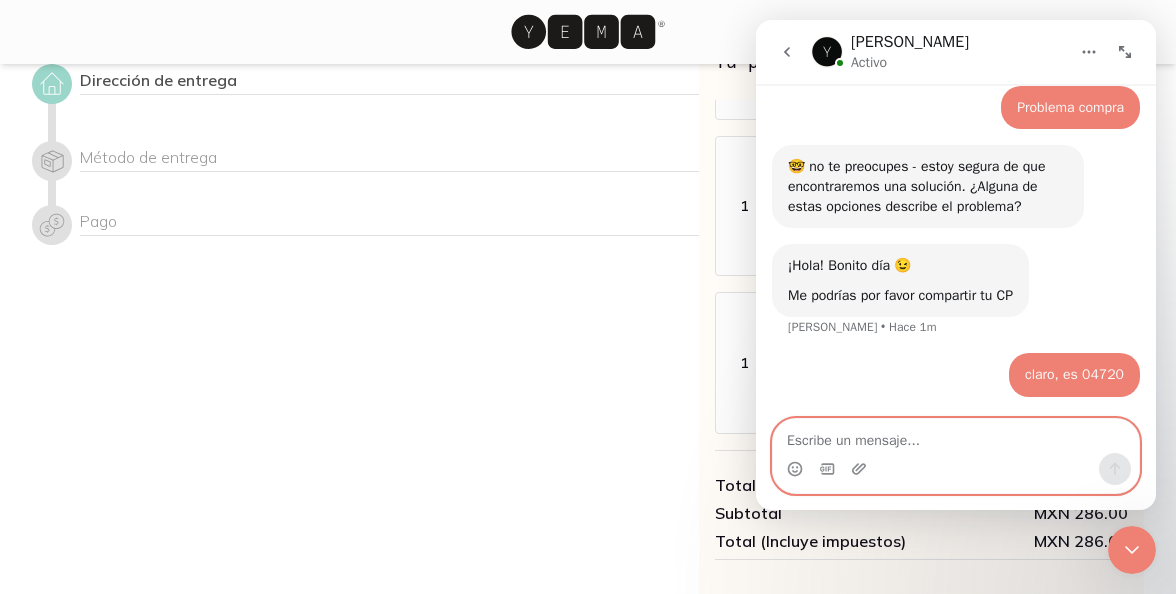 scroll, scrollTop: 220, scrollLeft: 0, axis: vertical 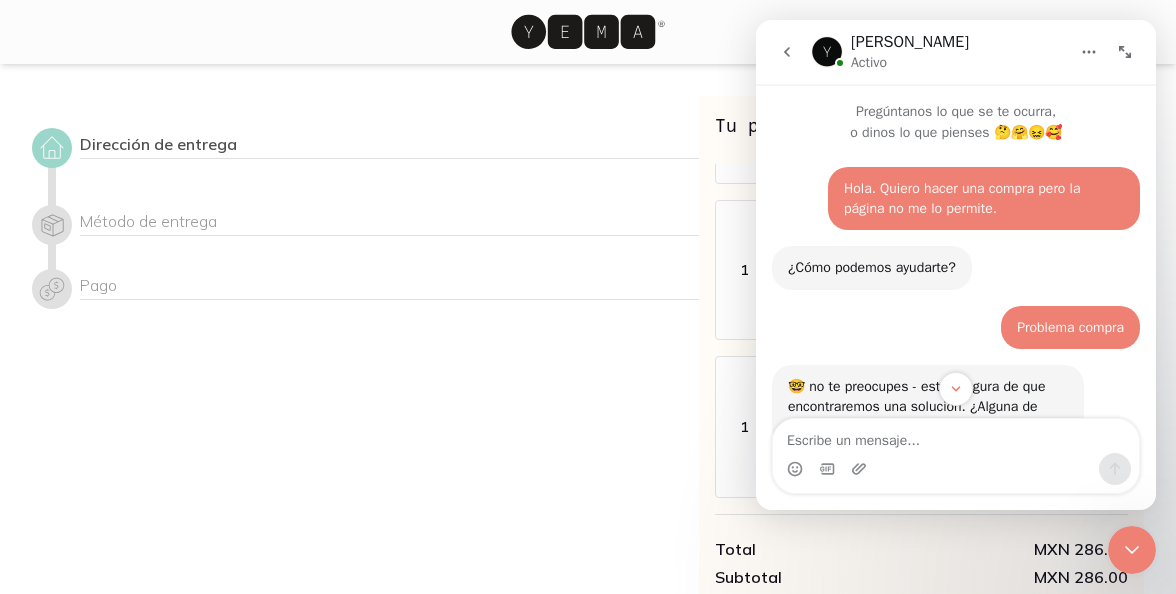 click 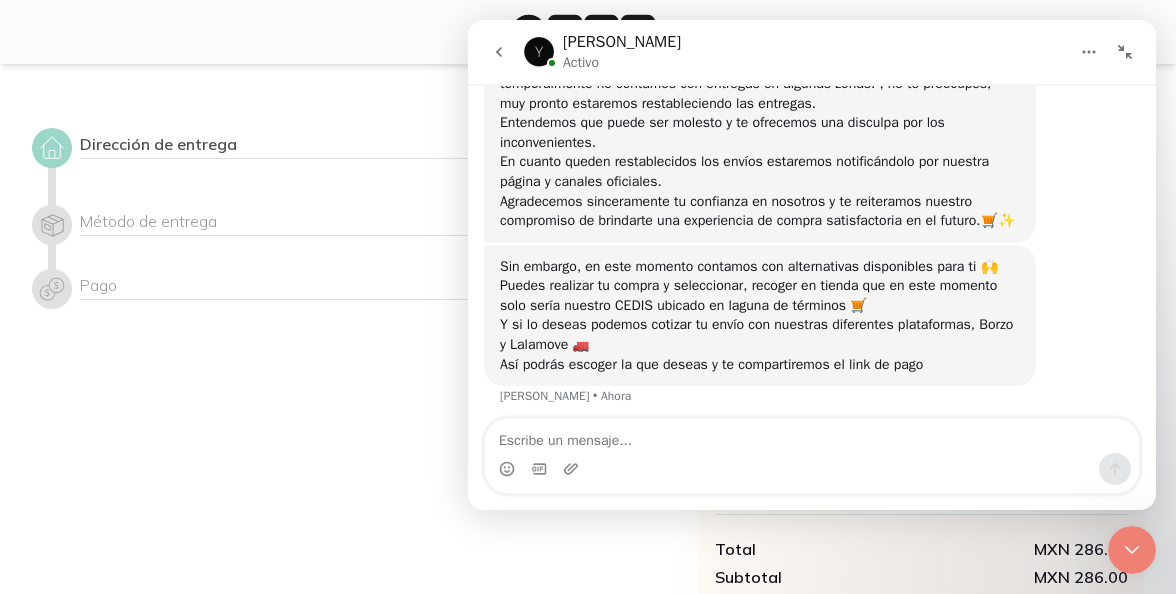 scroll, scrollTop: 592, scrollLeft: 0, axis: vertical 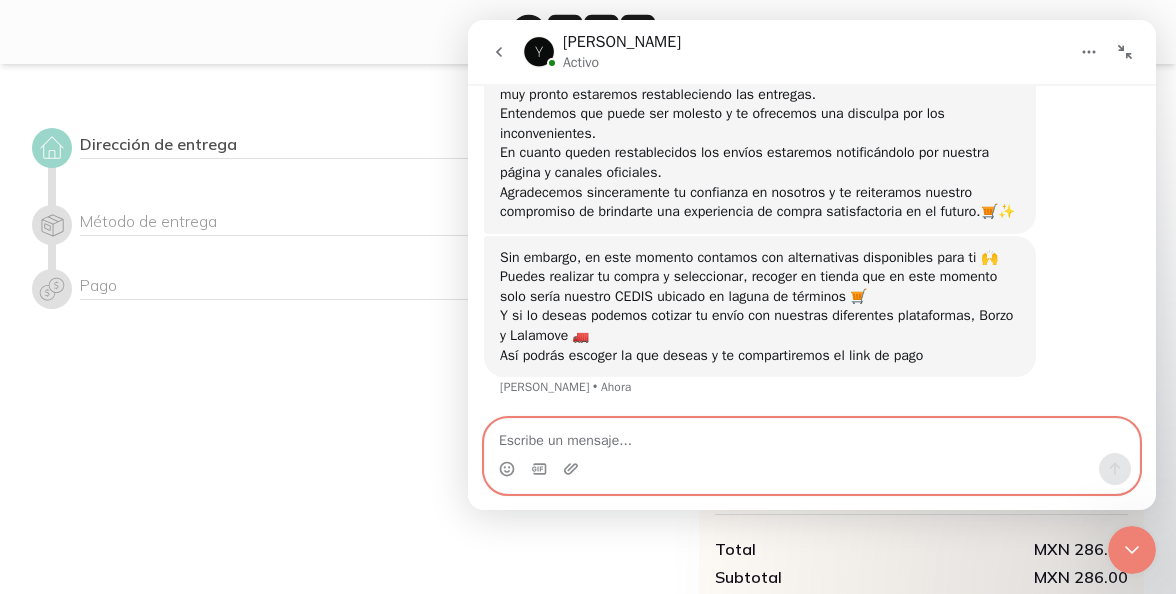 click at bounding box center (812, 436) 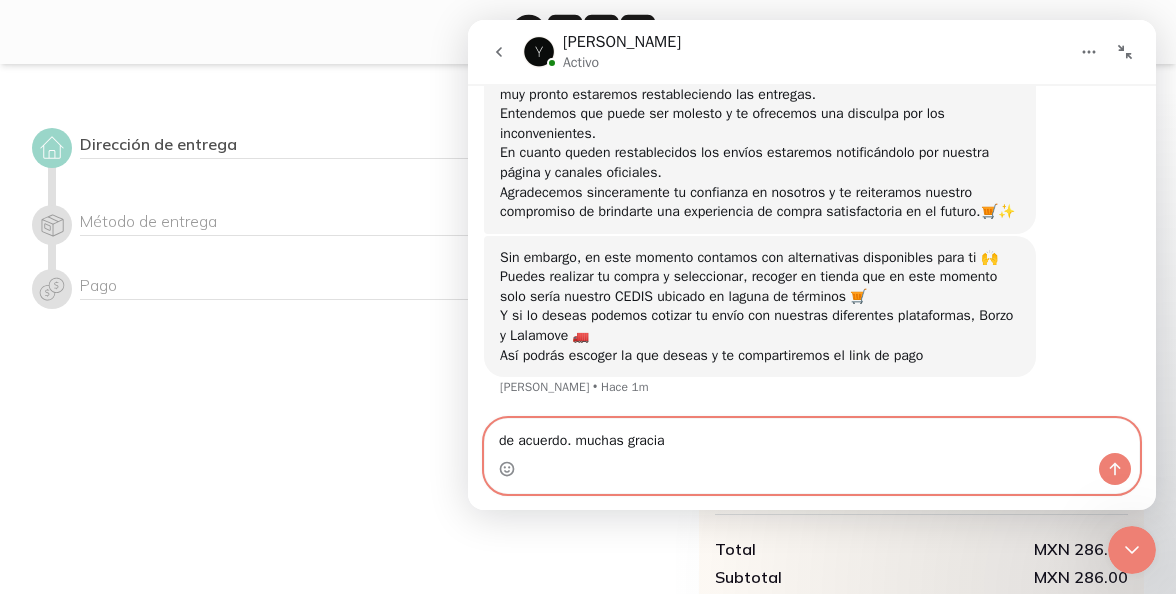 type on "de acuerdo. muchas gracias" 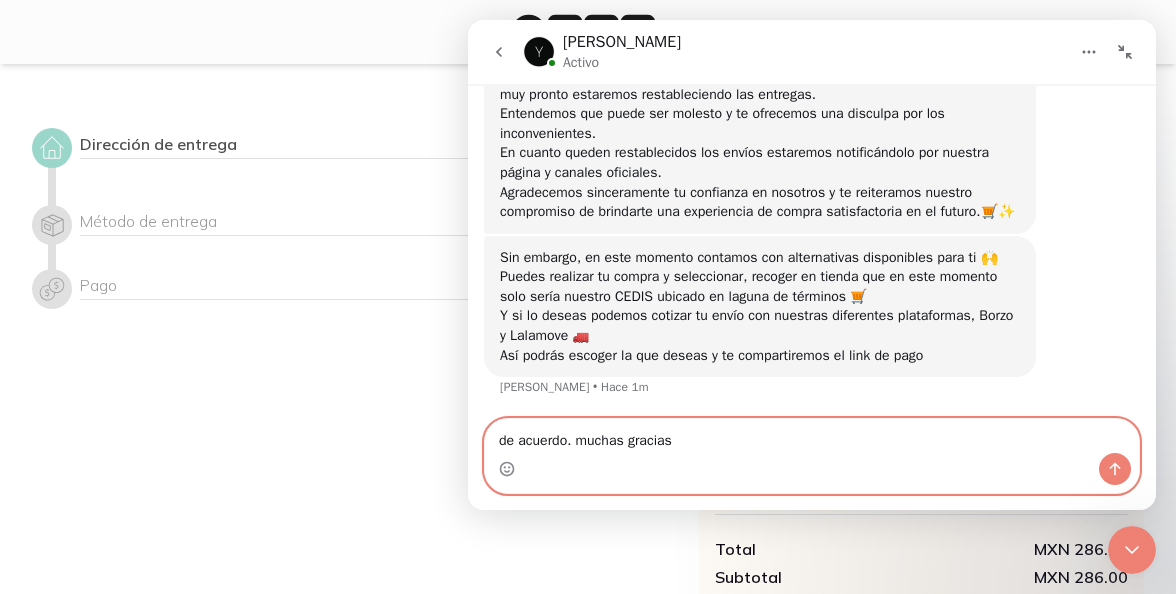 type 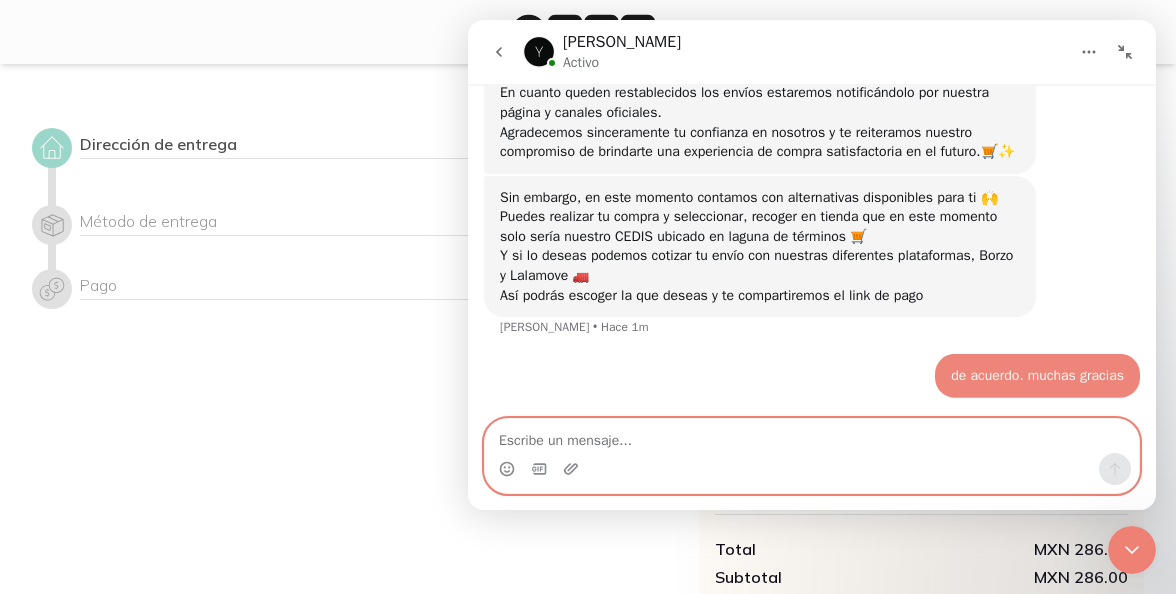 scroll, scrollTop: 618, scrollLeft: 0, axis: vertical 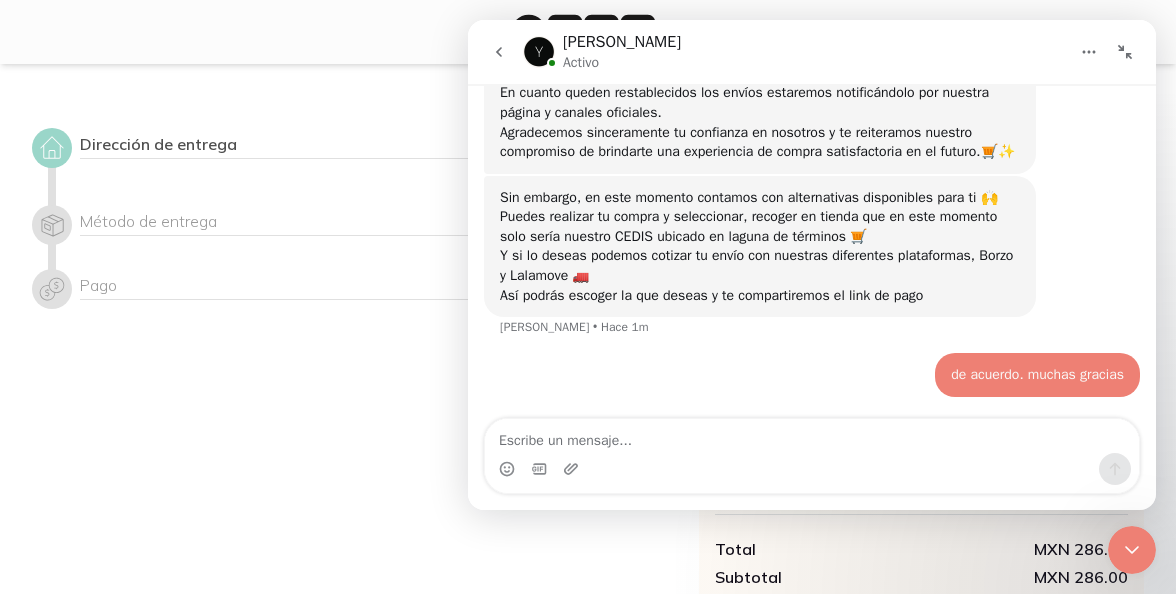 click 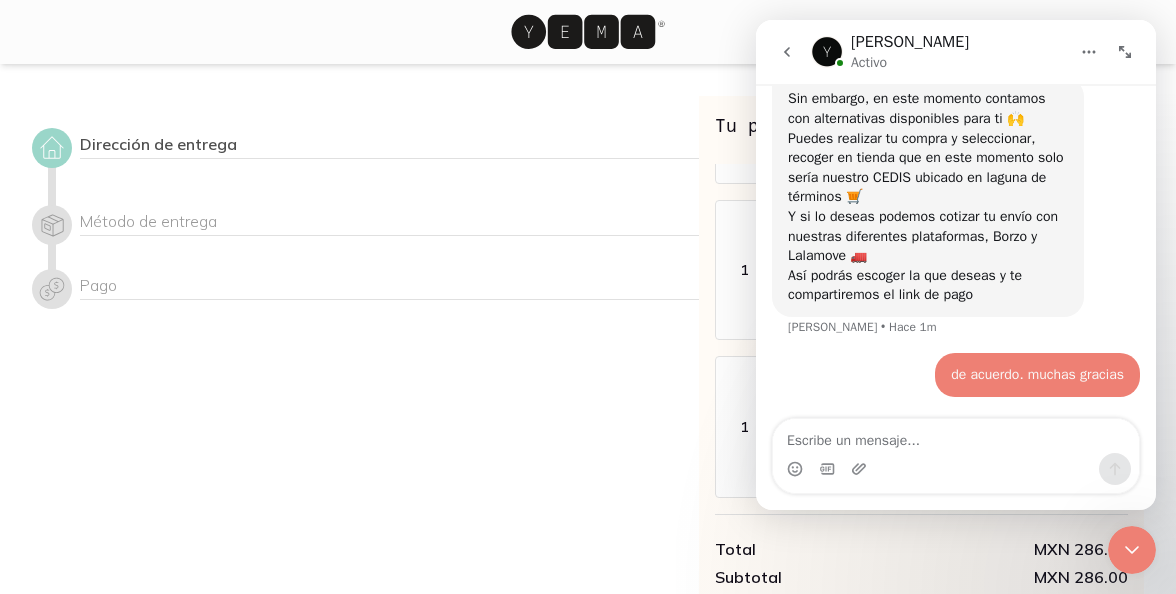 scroll, scrollTop: 894, scrollLeft: 0, axis: vertical 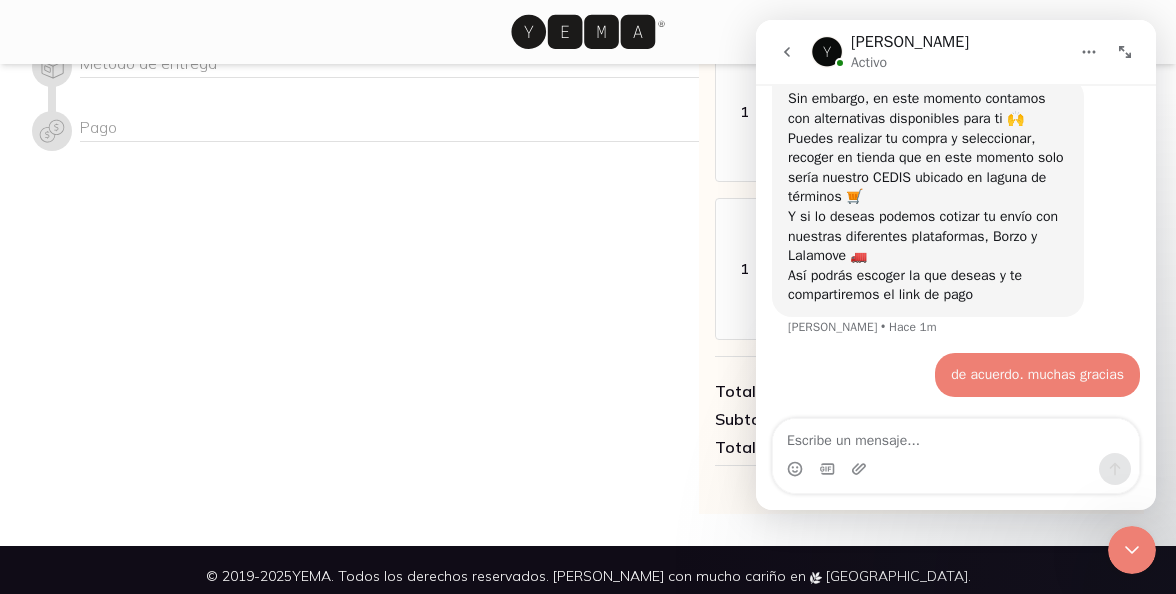 click 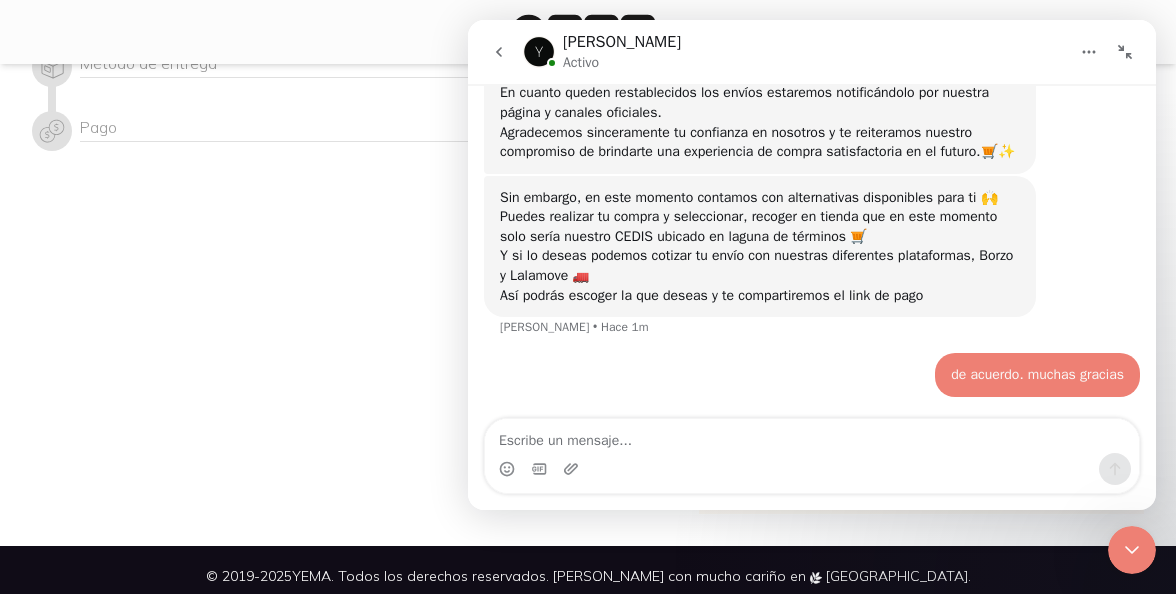 click 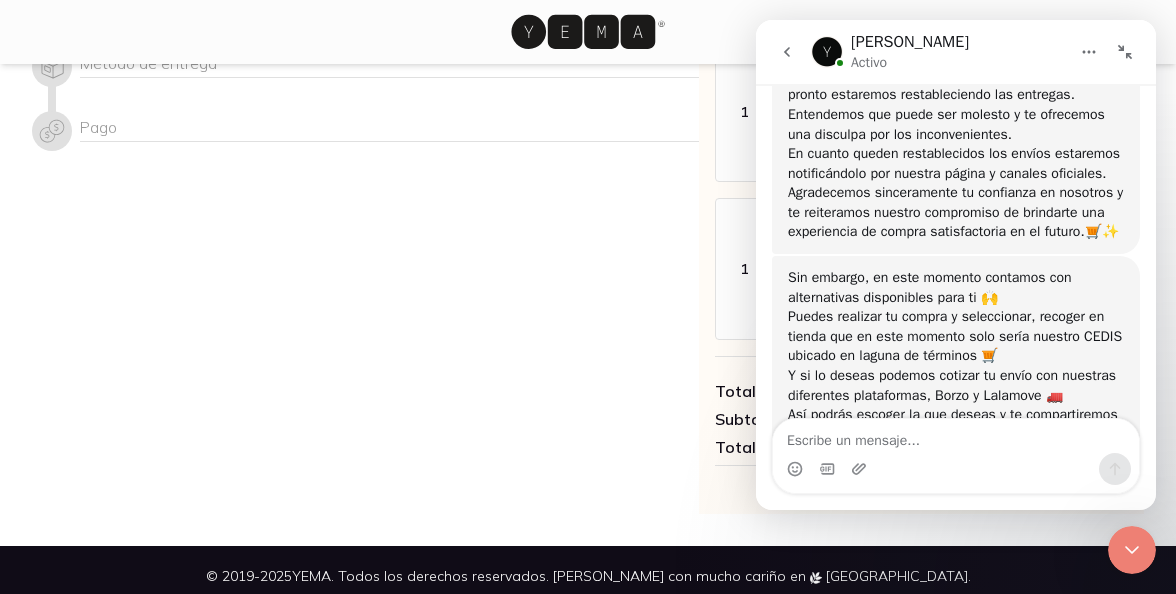 scroll, scrollTop: 894, scrollLeft: 0, axis: vertical 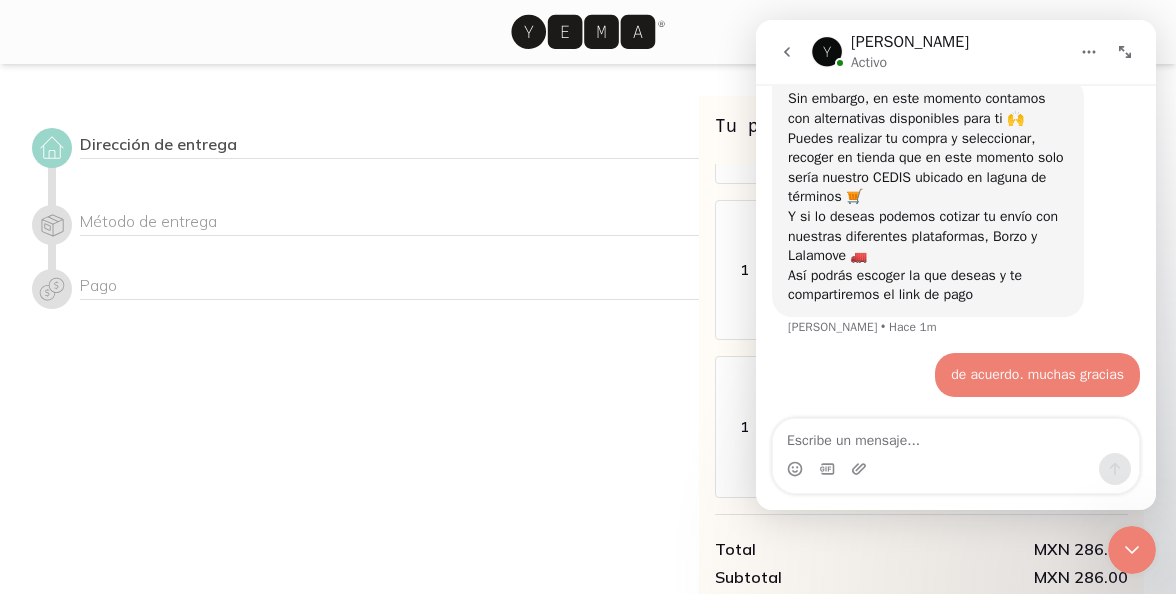 click 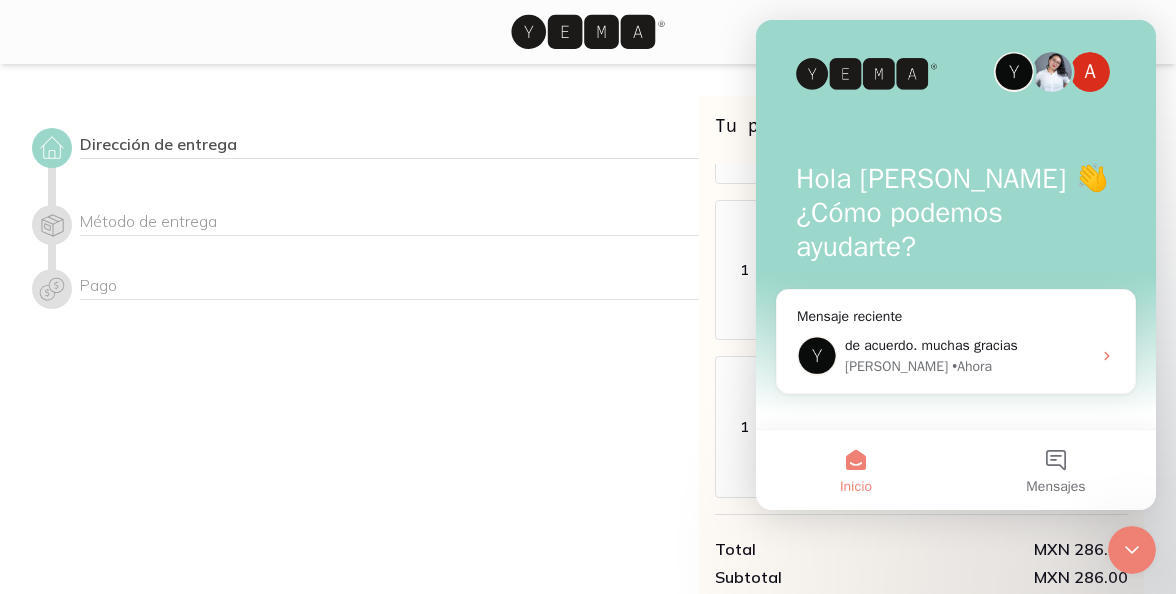 click on "Dirección de entrega Método de entrega Pago" at bounding box center (365, 384) 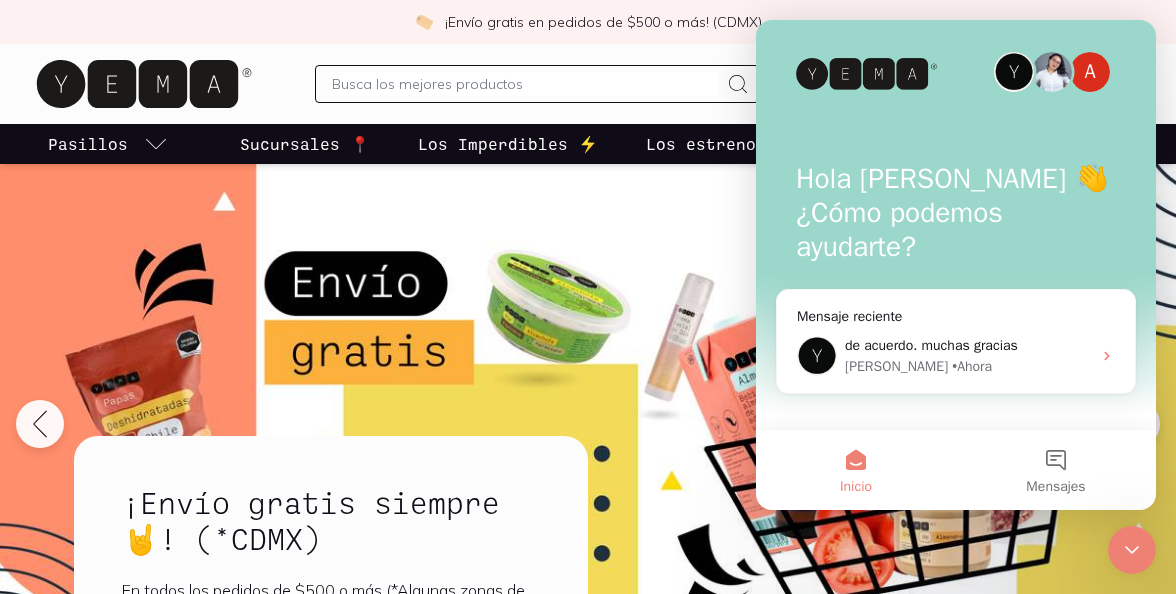 click on "A [PERSON_NAME] 👋 ¿Cómo podemos ayudarte?" at bounding box center [956, 217] 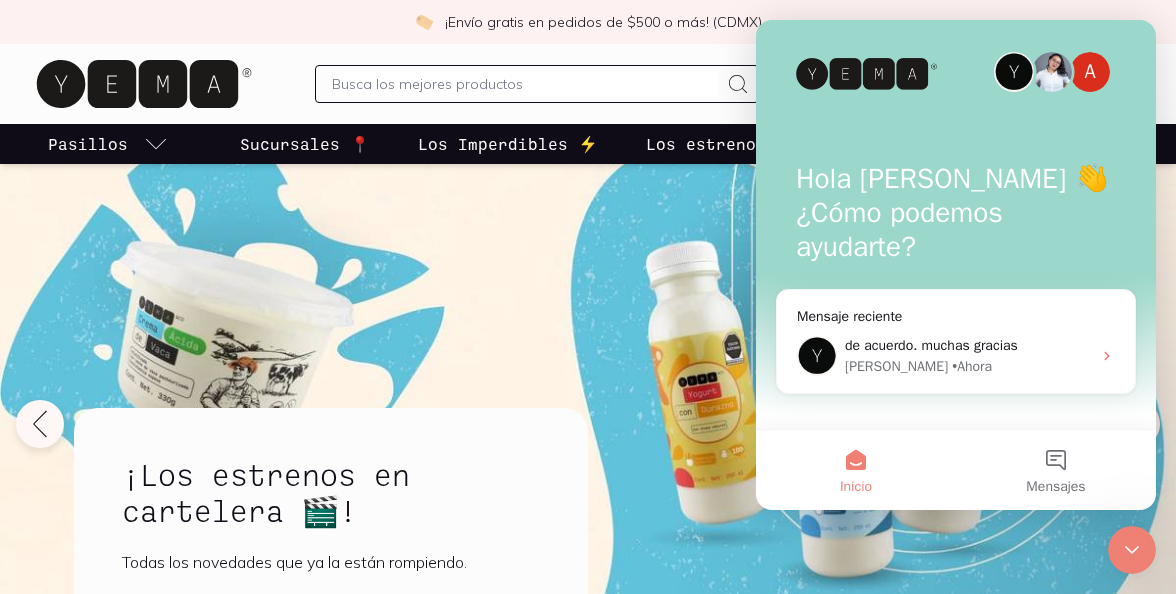 click 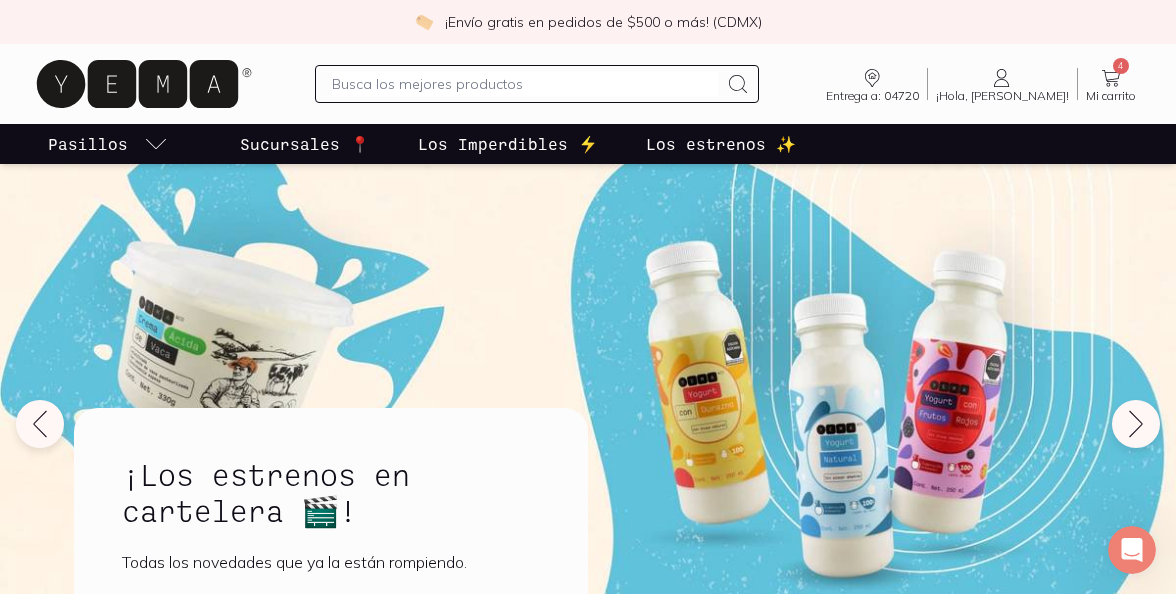 scroll, scrollTop: 0, scrollLeft: 0, axis: both 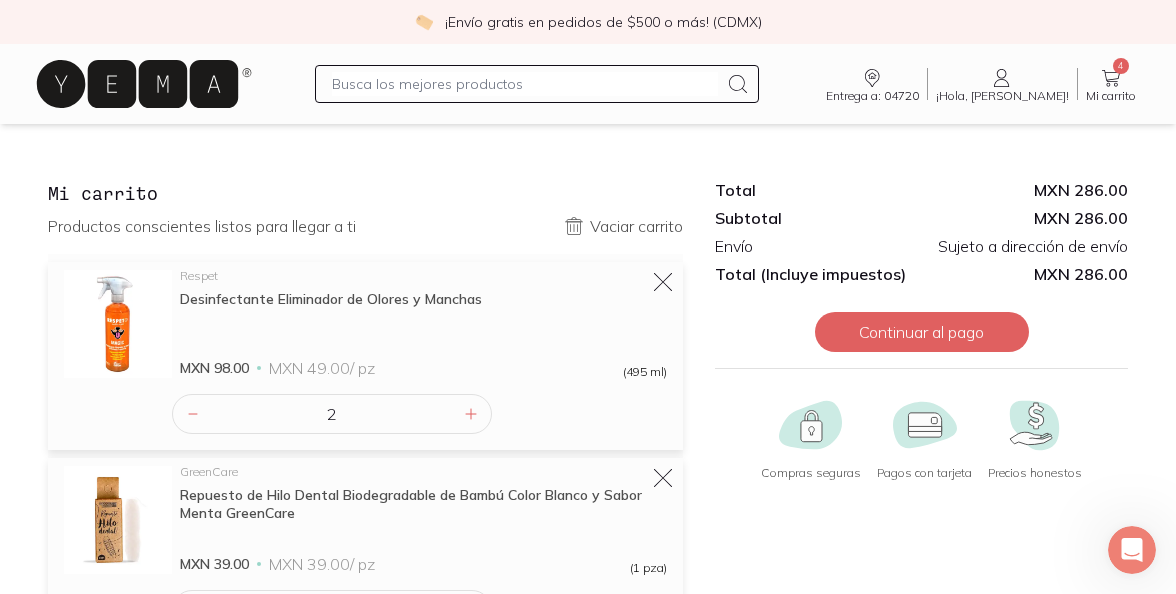 click 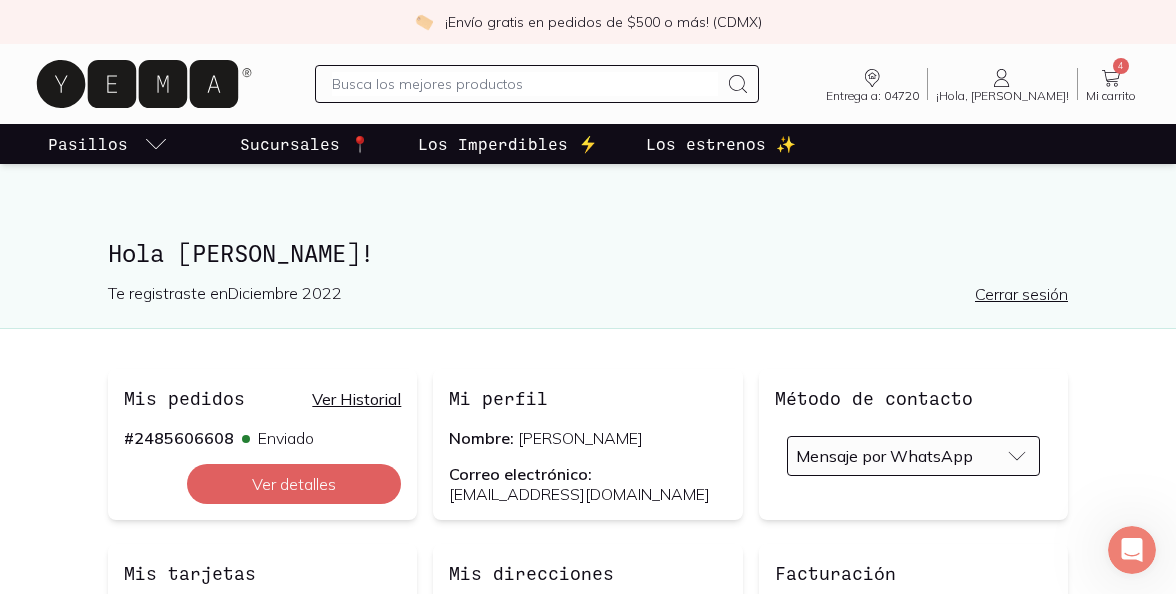 click on "Cerrar sesión" at bounding box center (1021, 294) 